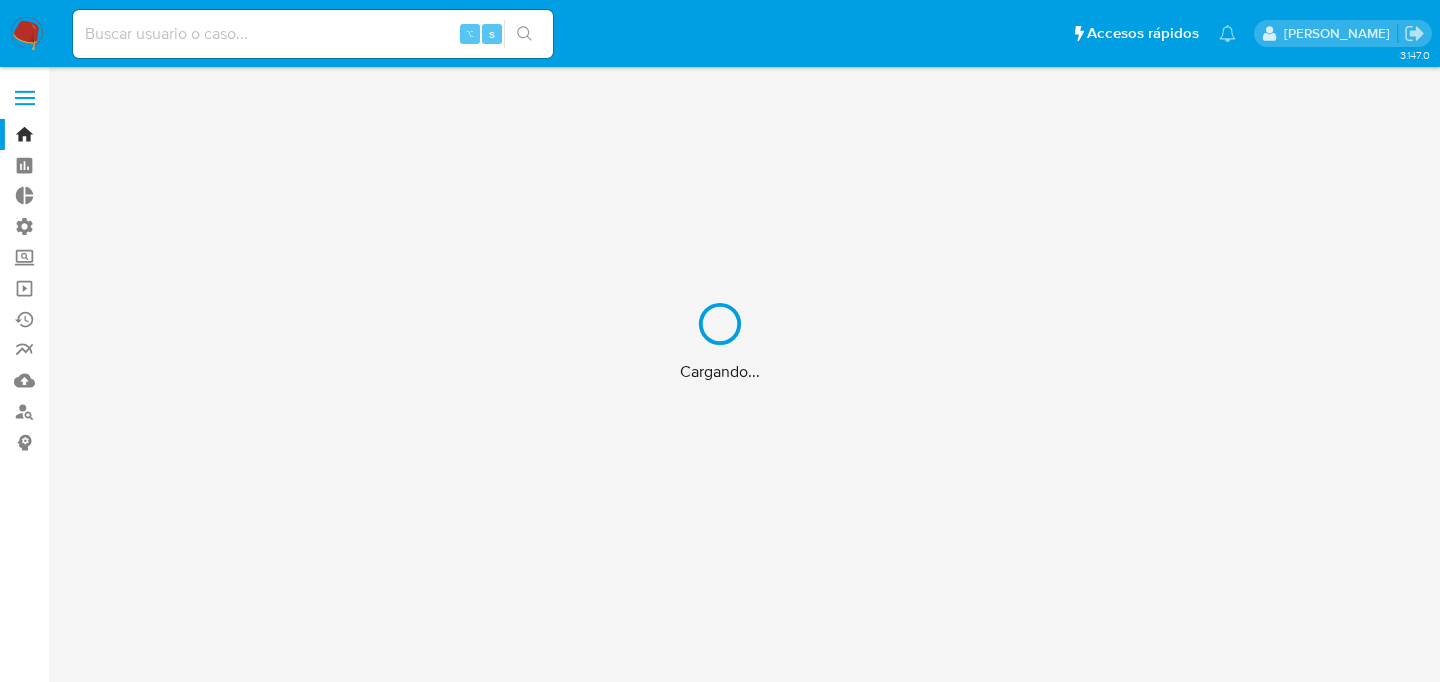 scroll, scrollTop: 0, scrollLeft: 0, axis: both 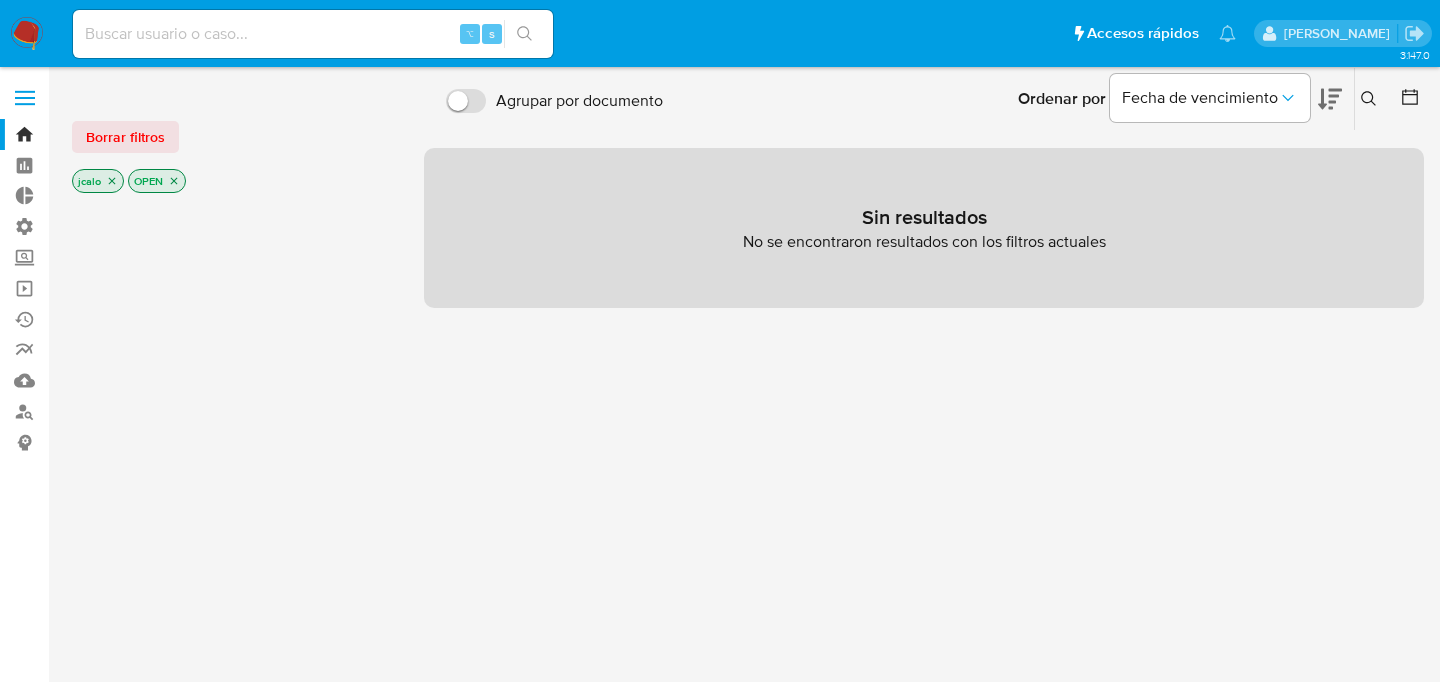 click 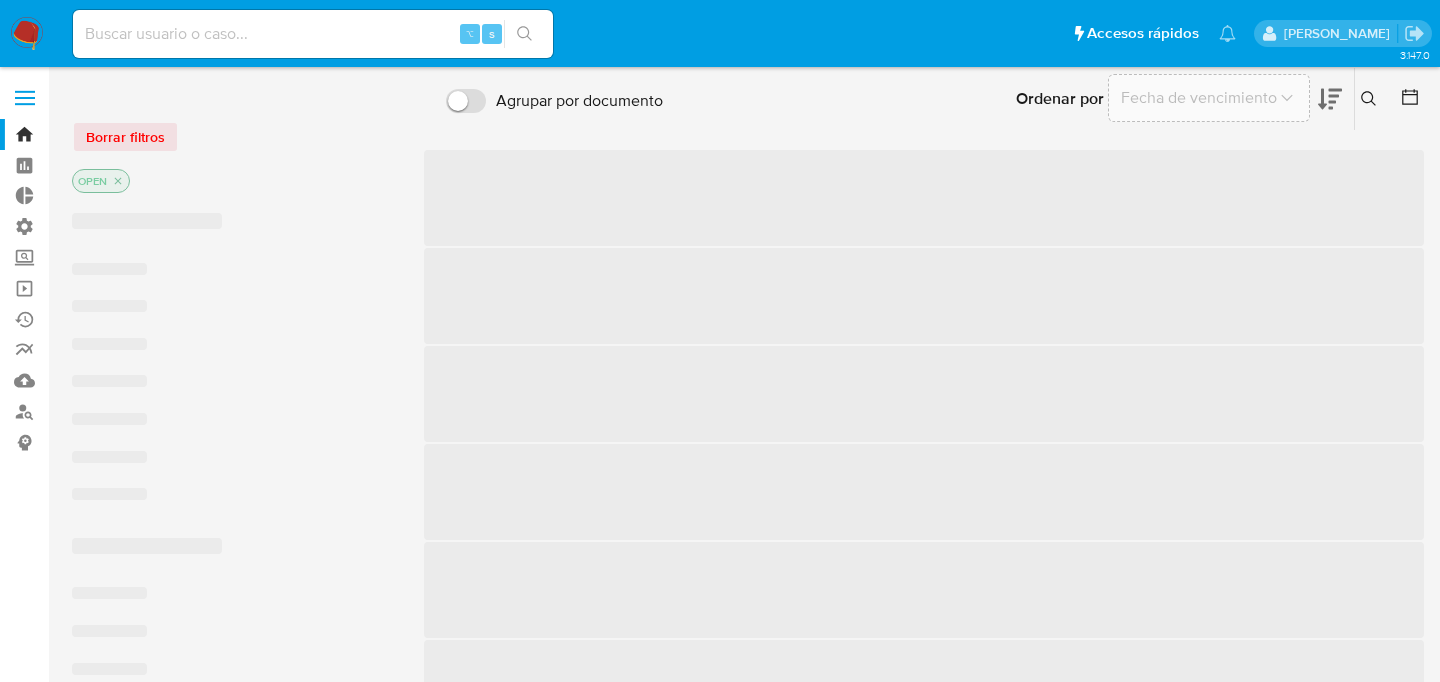 click on "OPEN" at bounding box center (101, 181) 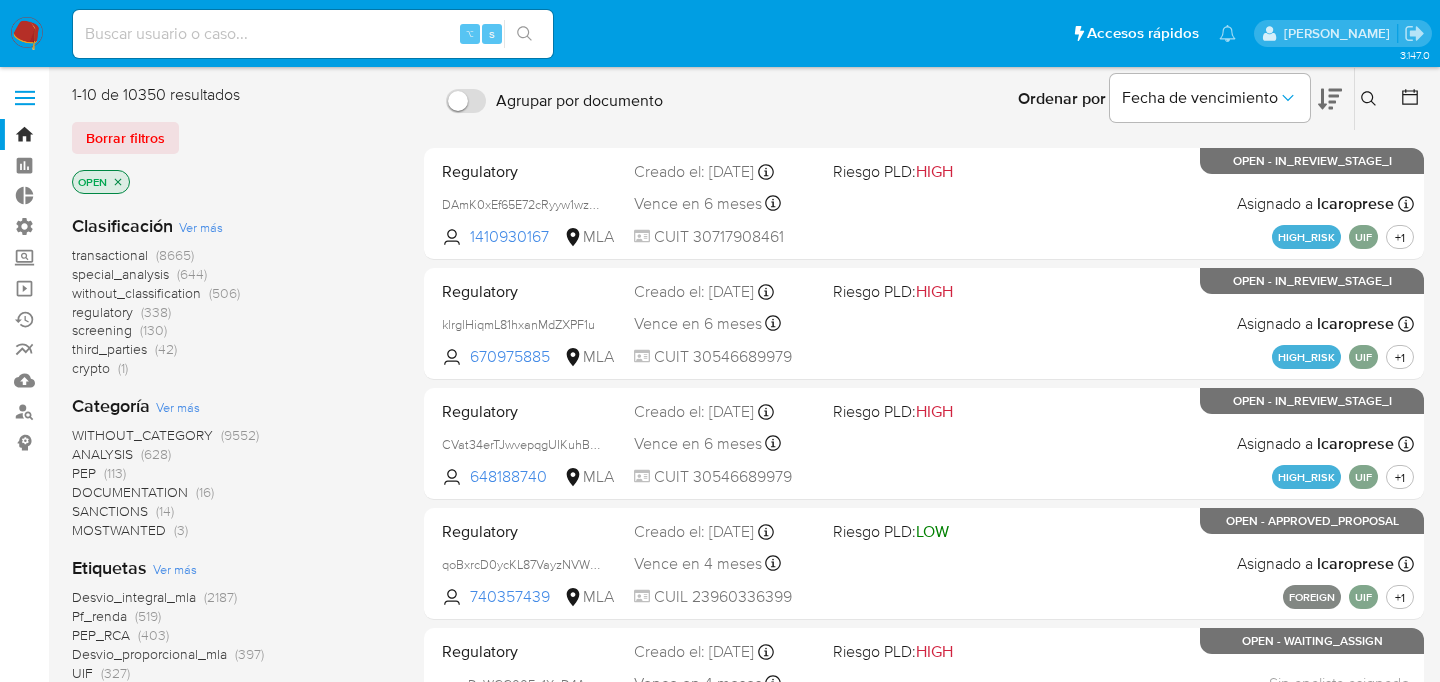 click 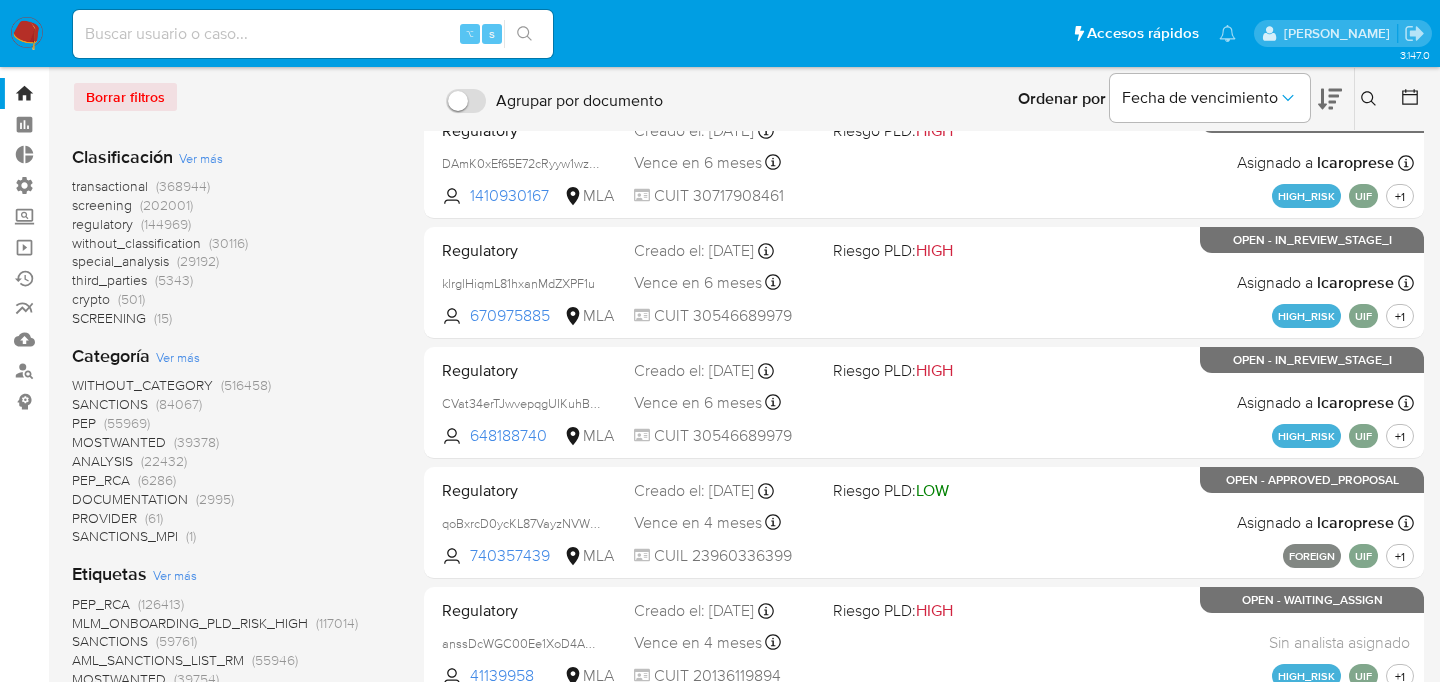 scroll, scrollTop: 47, scrollLeft: 0, axis: vertical 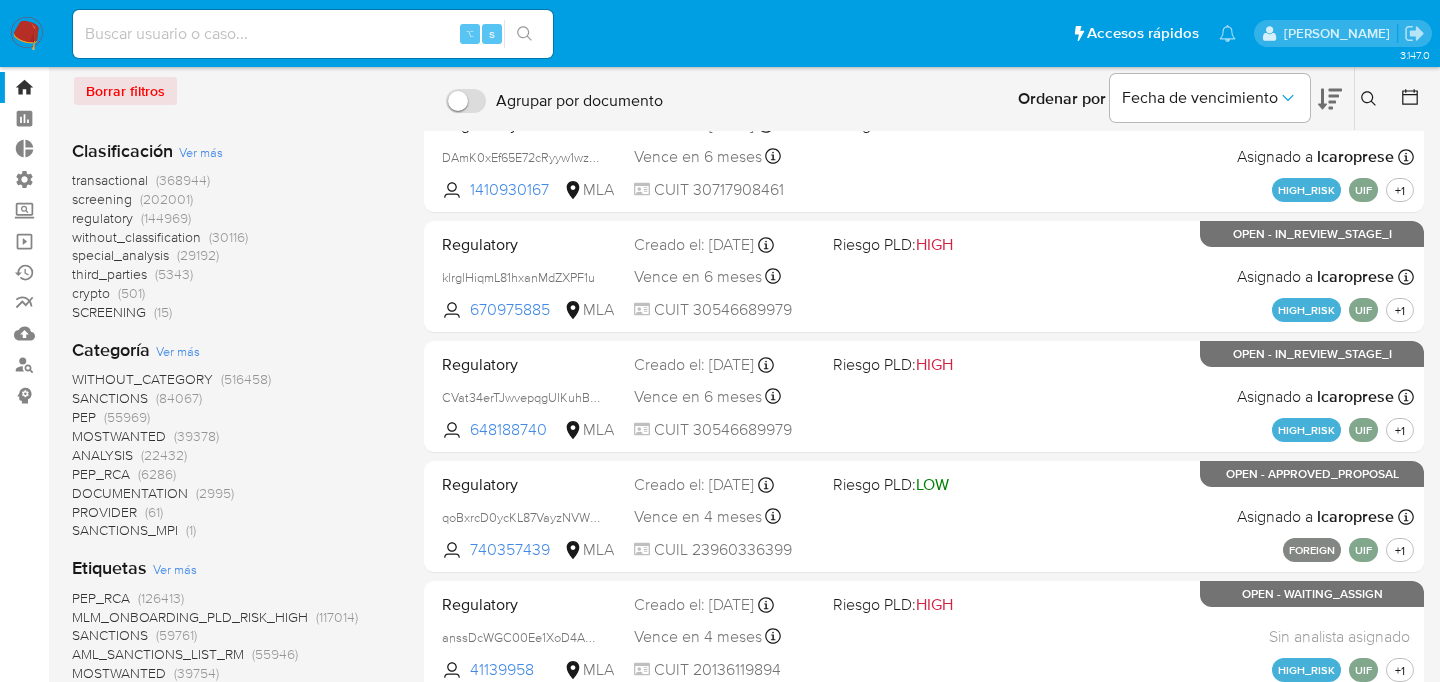 click on "special_analysis" at bounding box center [120, 255] 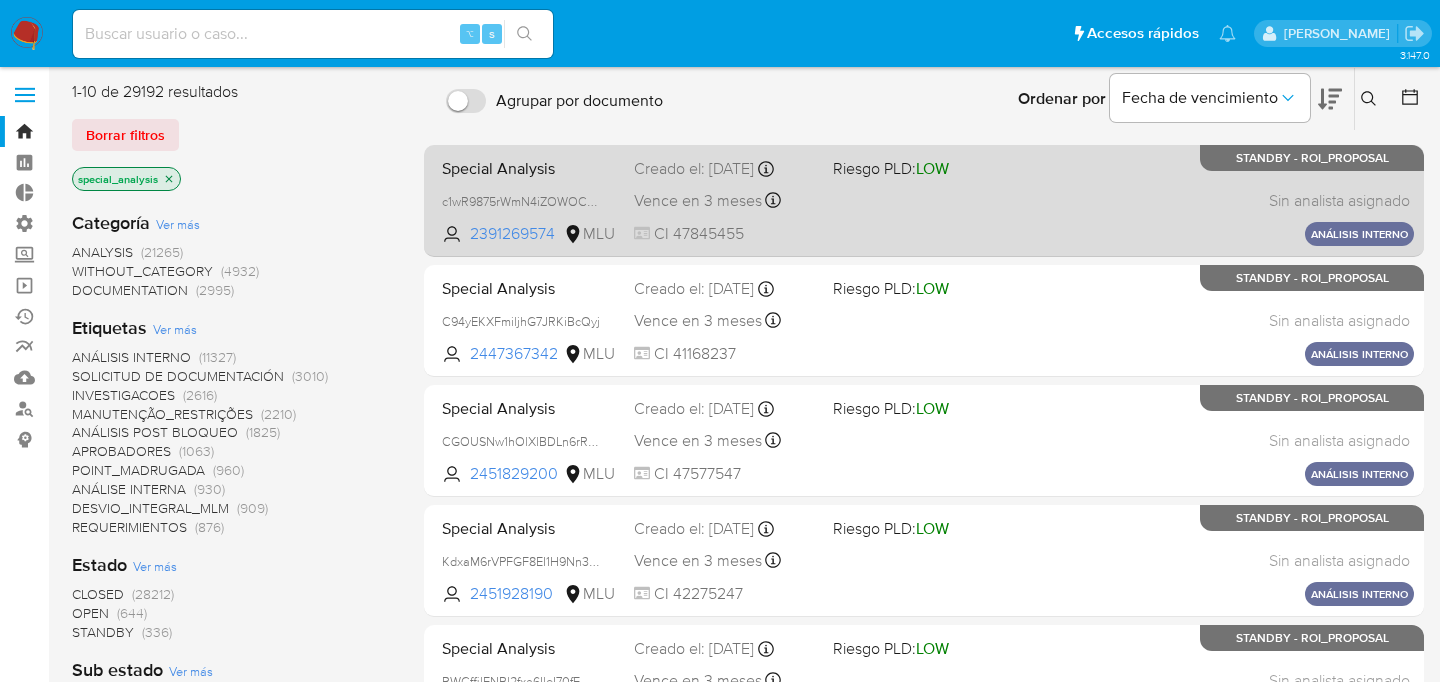 scroll, scrollTop: 0, scrollLeft: 0, axis: both 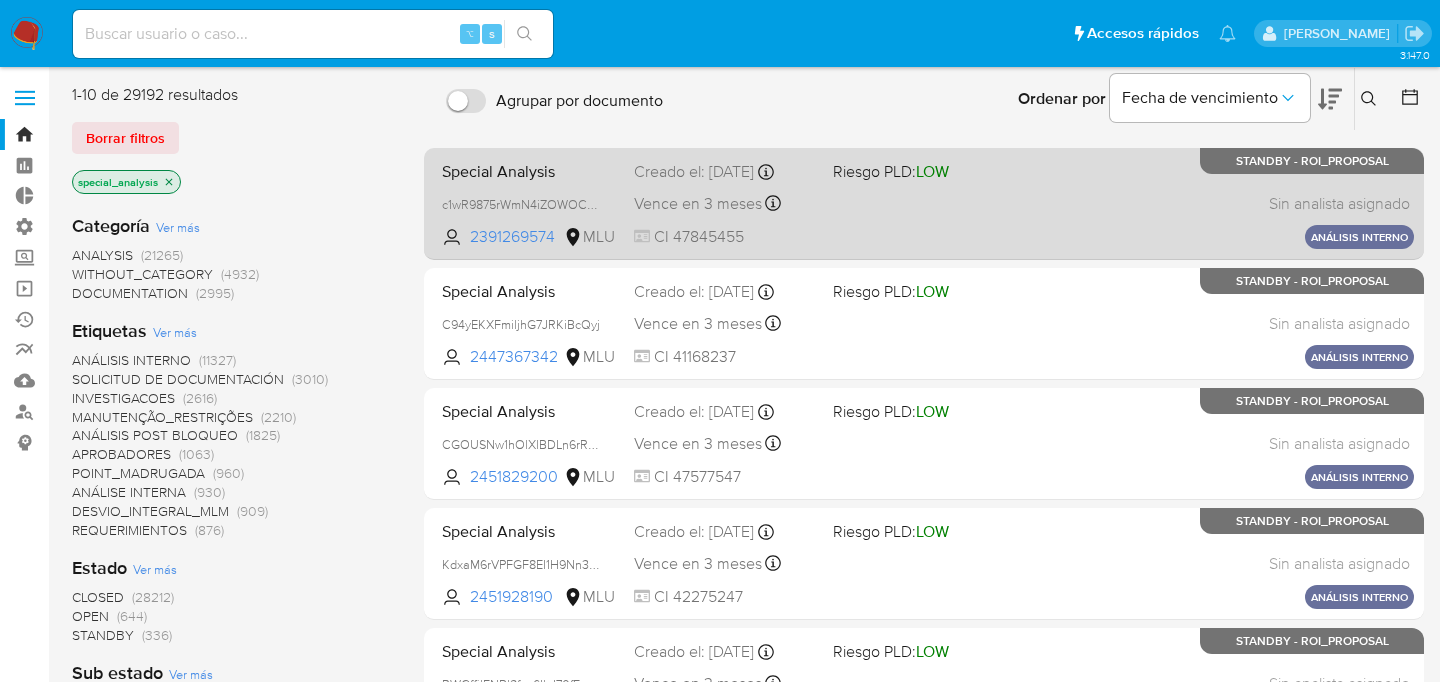 click on "Special Analysis c1wR9875rWmN4iZOWOCwCKgq 2391269574 MLU Riesgo PLD:  LOW Creado el: 29/07/2025   Creado el: 29/07/2025 15:58:32 Vence en 3 meses   Vence el 27/10/2025 15:58:33 CI   47845455 Sin analista asignado   Asignado el: 29/07/2025 15:58:32 ANÁLISIS INTERNO STANDBY - ROI_PROPOSAL" at bounding box center [924, 203] 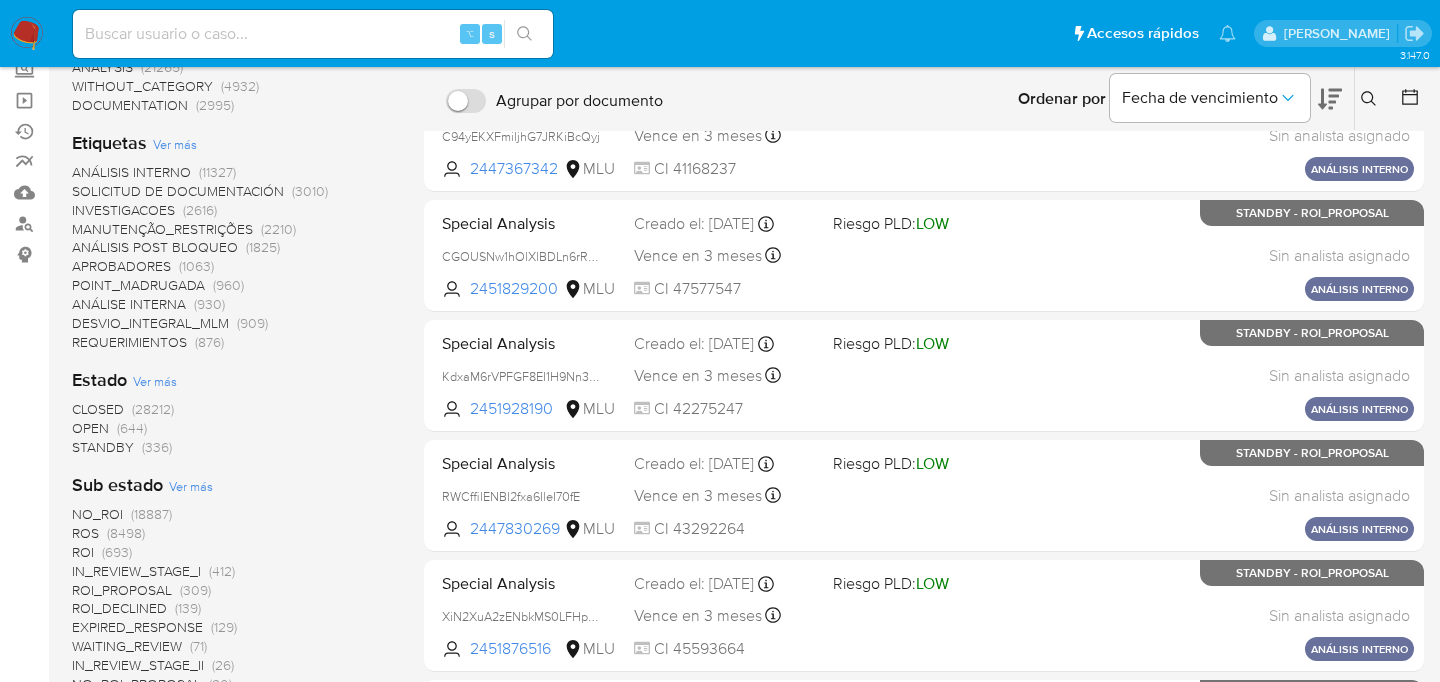 scroll, scrollTop: 0, scrollLeft: 0, axis: both 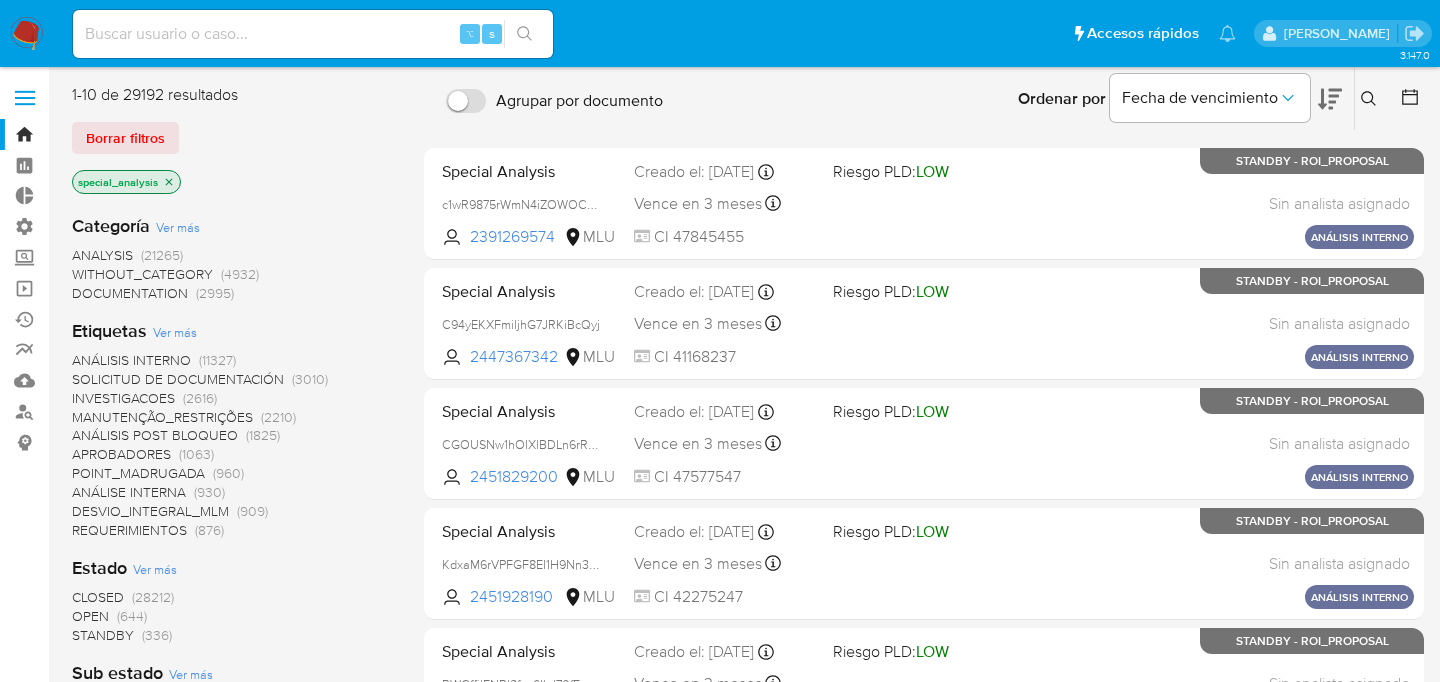 click 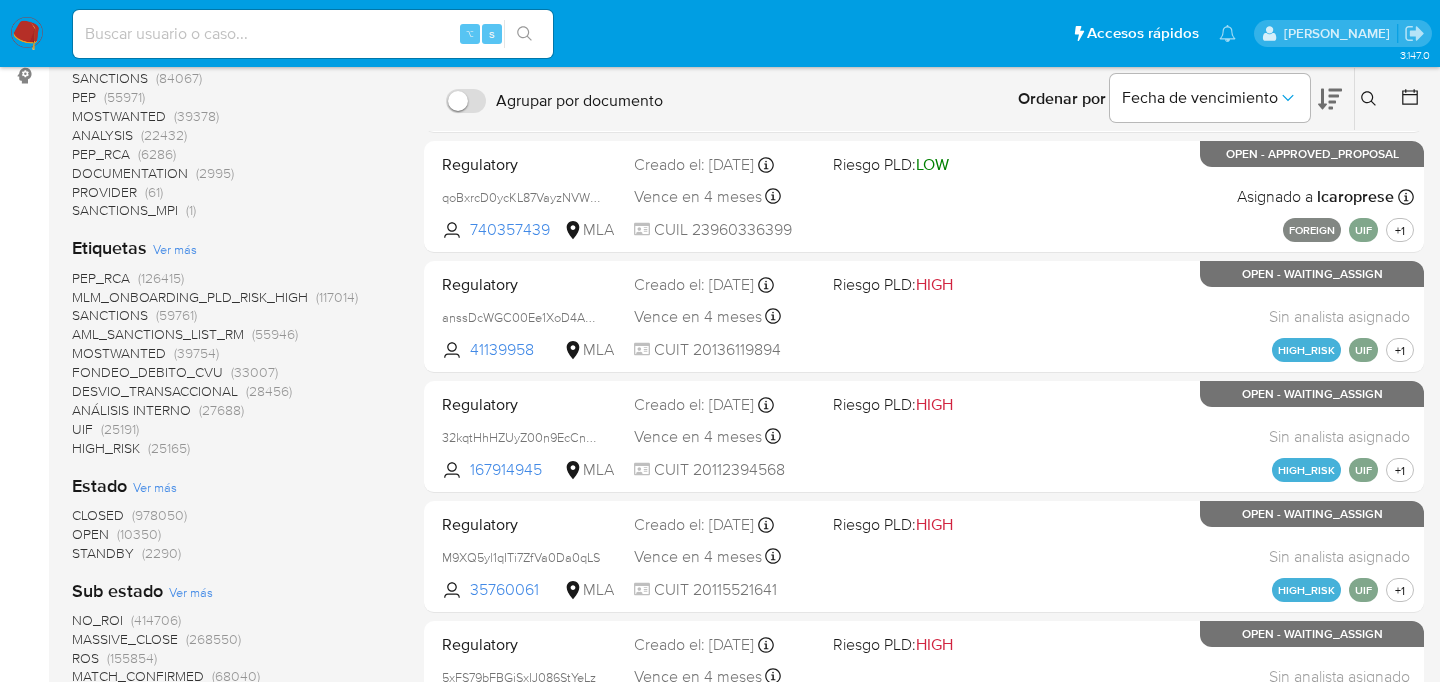 scroll, scrollTop: 351, scrollLeft: 0, axis: vertical 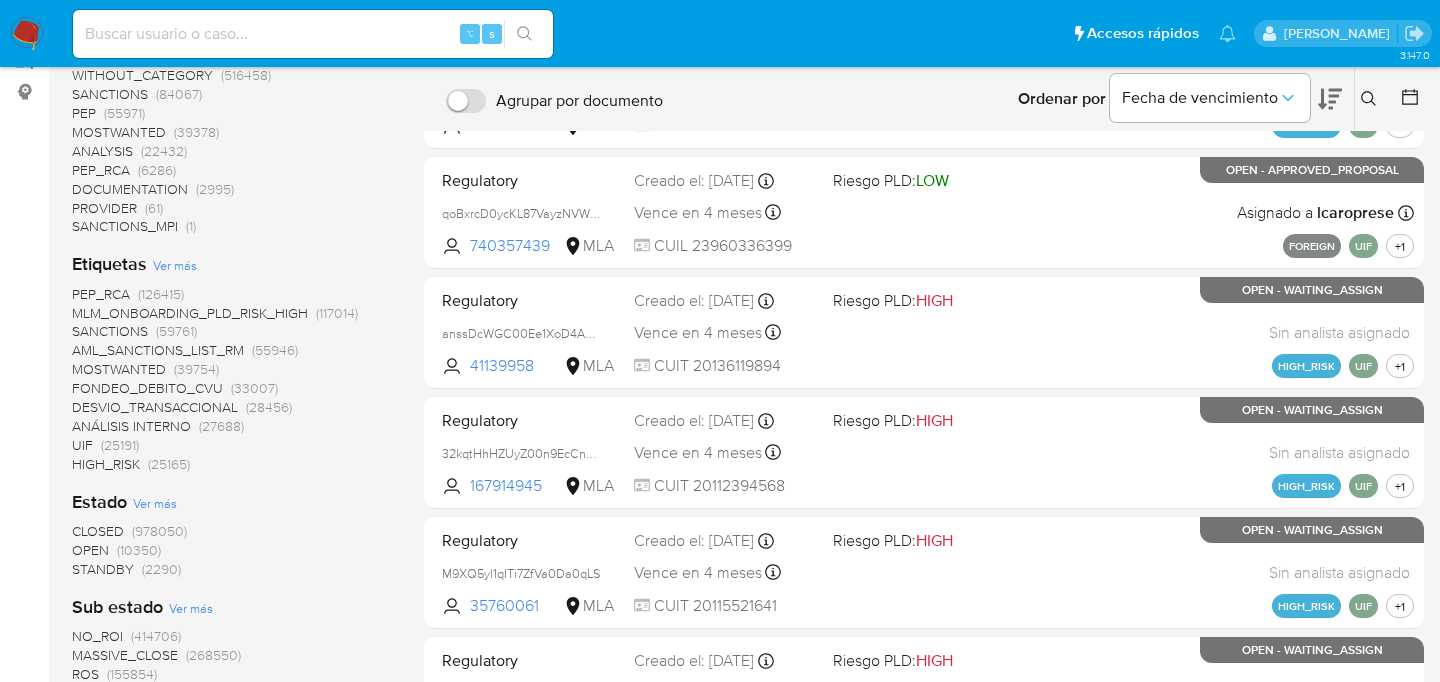 click on "DESVIO_TRANSACCIONAL" at bounding box center [155, 407] 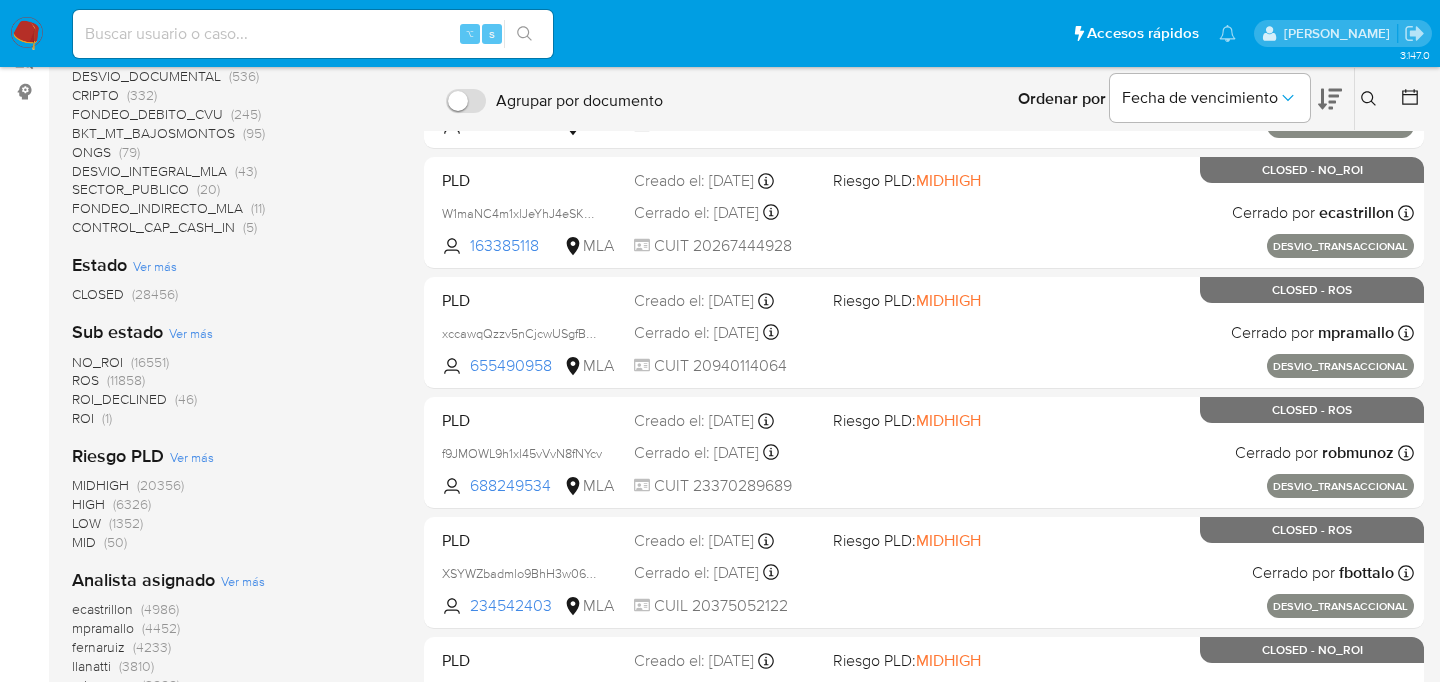 scroll, scrollTop: 0, scrollLeft: 0, axis: both 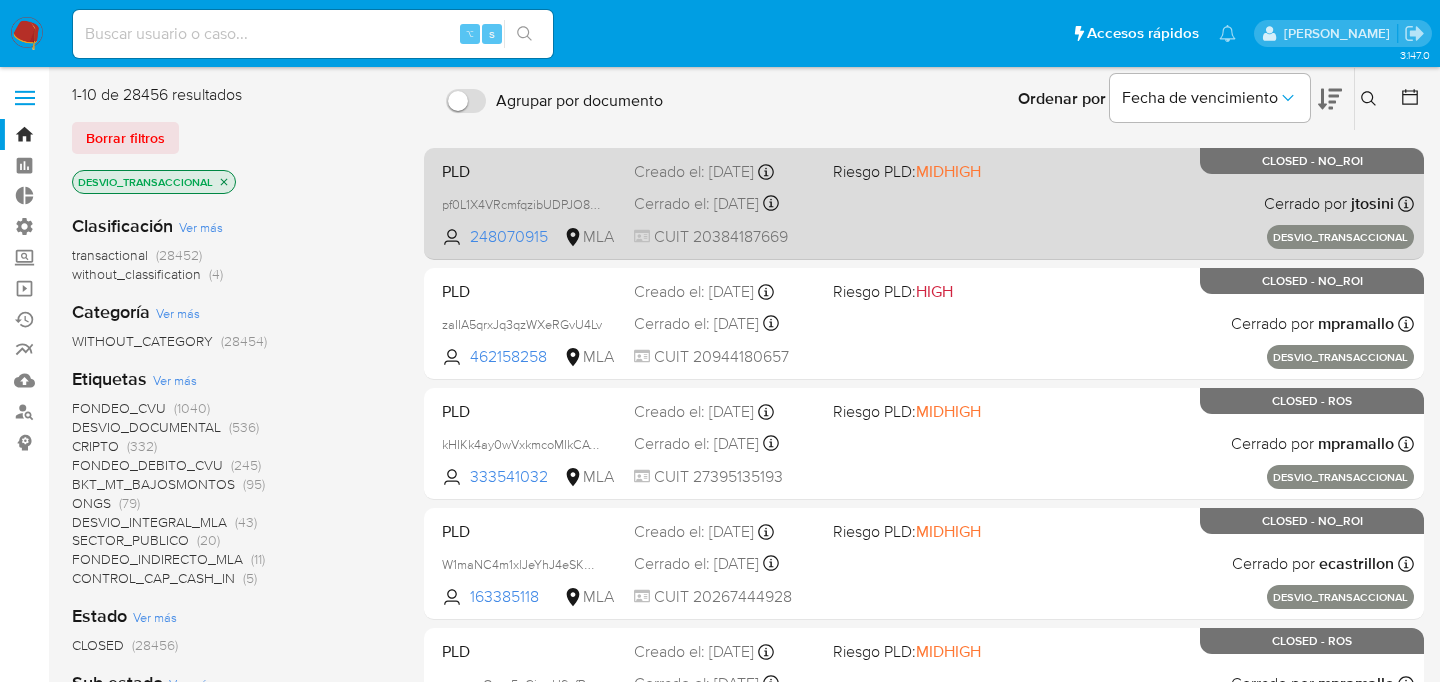 click on "Creado el: 12/03/2024   Creado el: 12/03/2024 11:06:34" at bounding box center [725, 172] 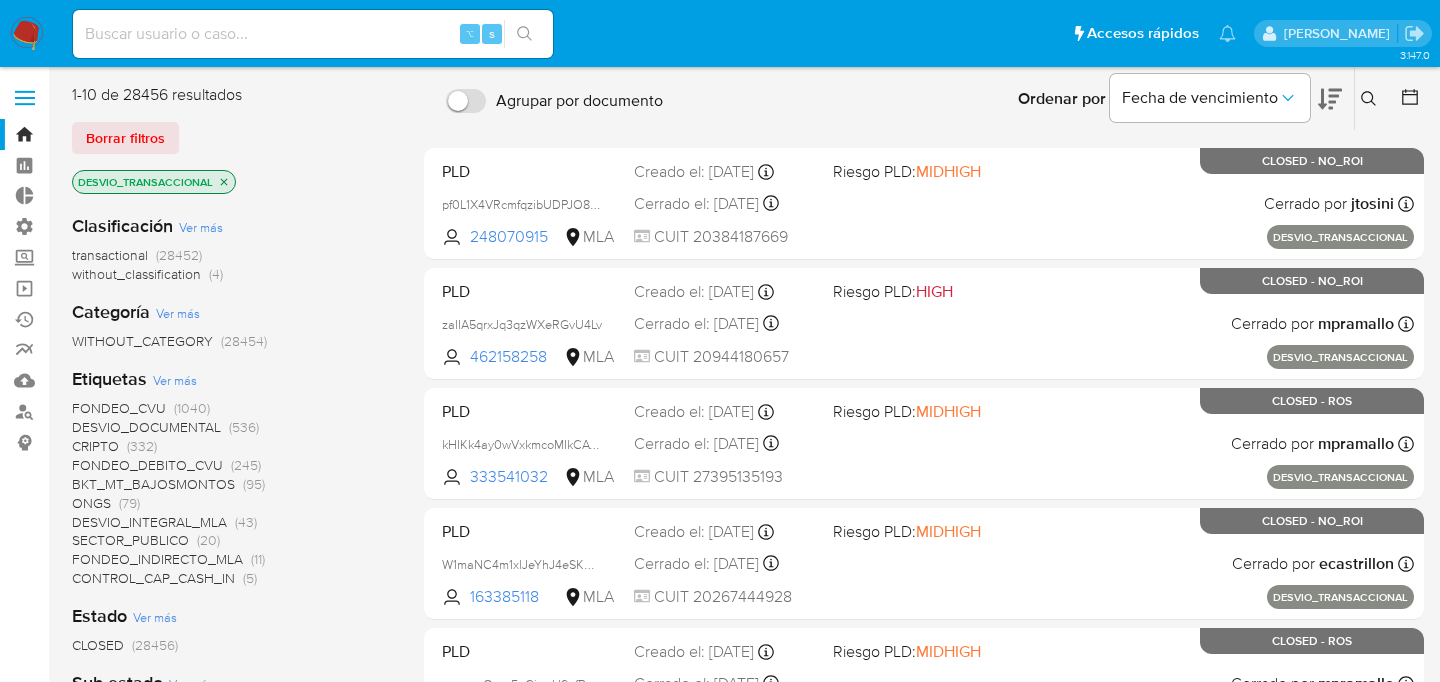 click 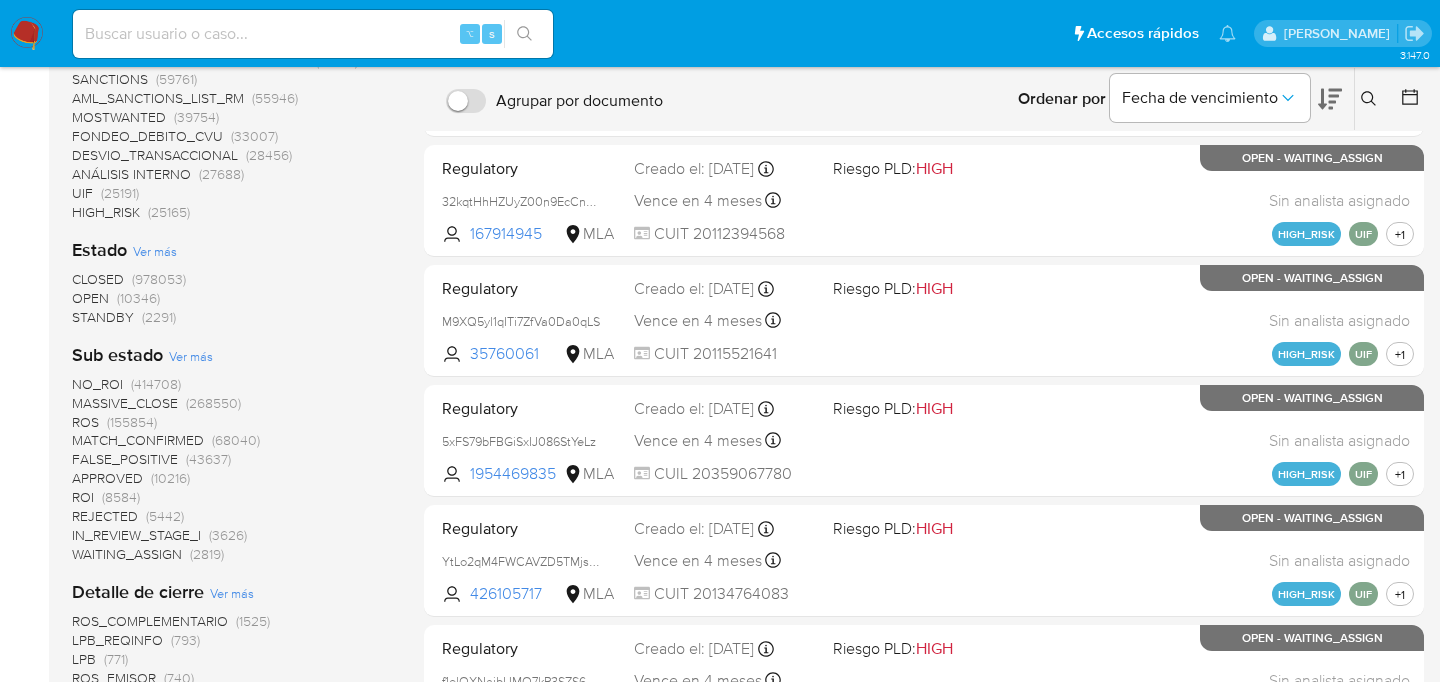 scroll, scrollTop: 544, scrollLeft: 0, axis: vertical 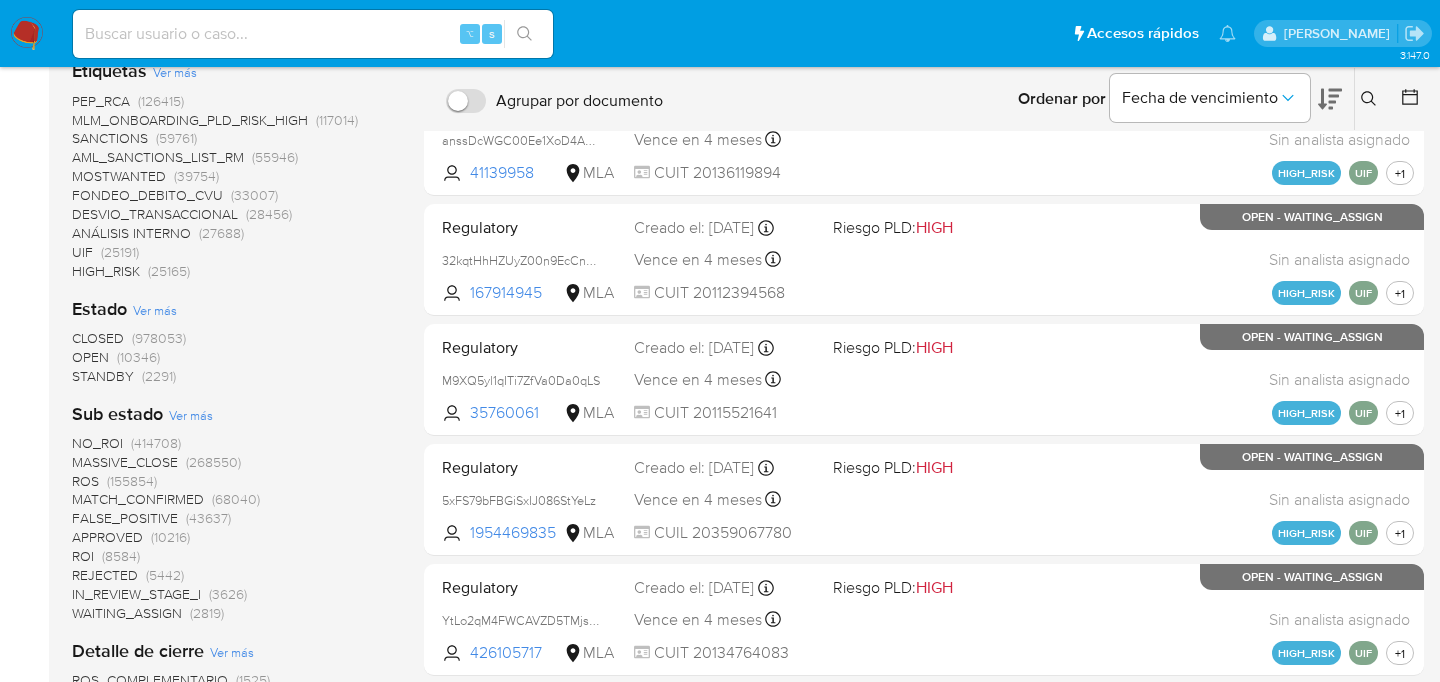 click on "OPEN" at bounding box center [90, 357] 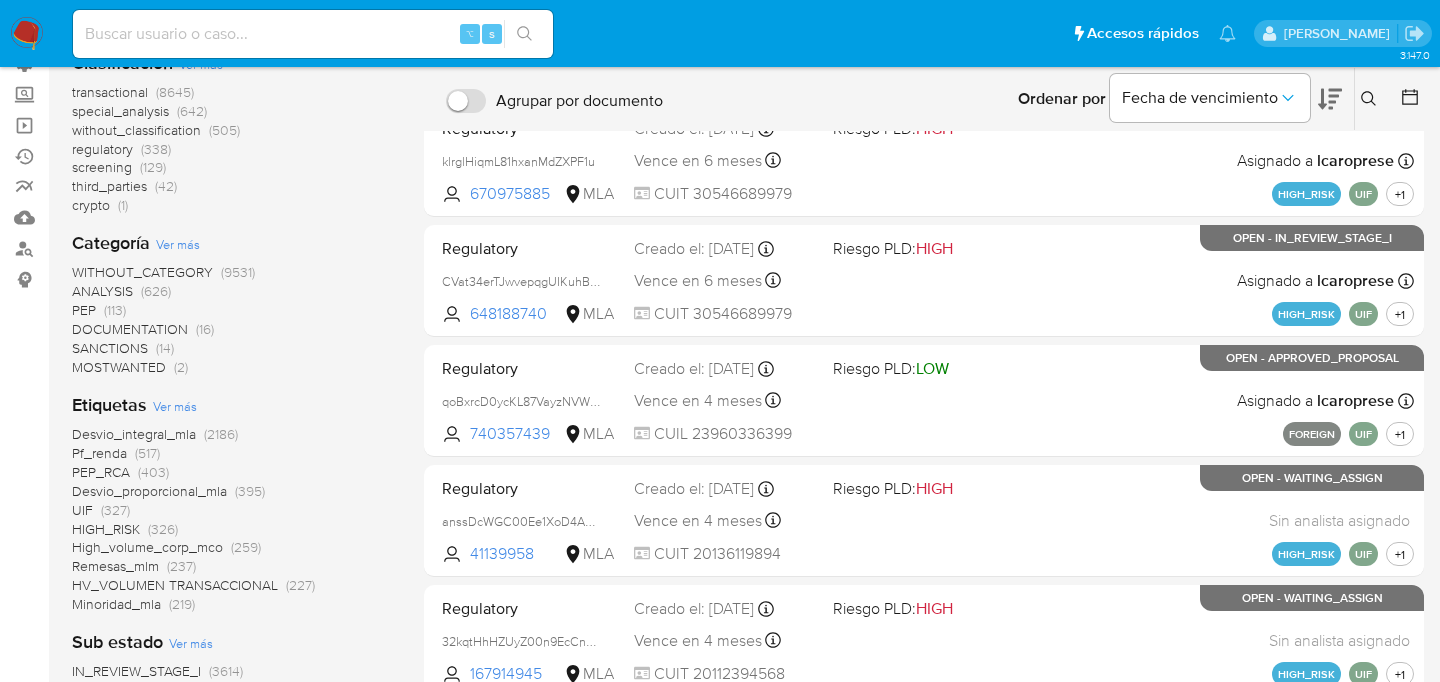 scroll, scrollTop: 178, scrollLeft: 0, axis: vertical 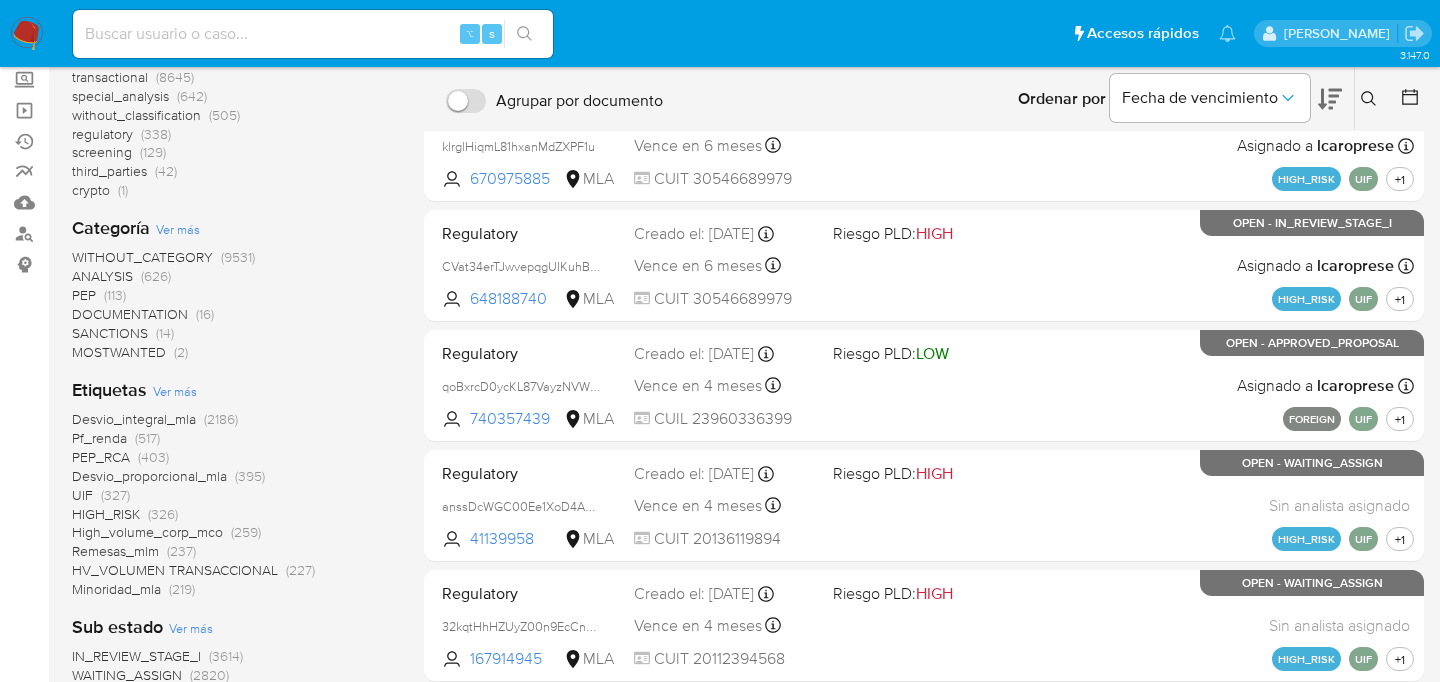 click on "Desvio_integral_mla" at bounding box center [134, 419] 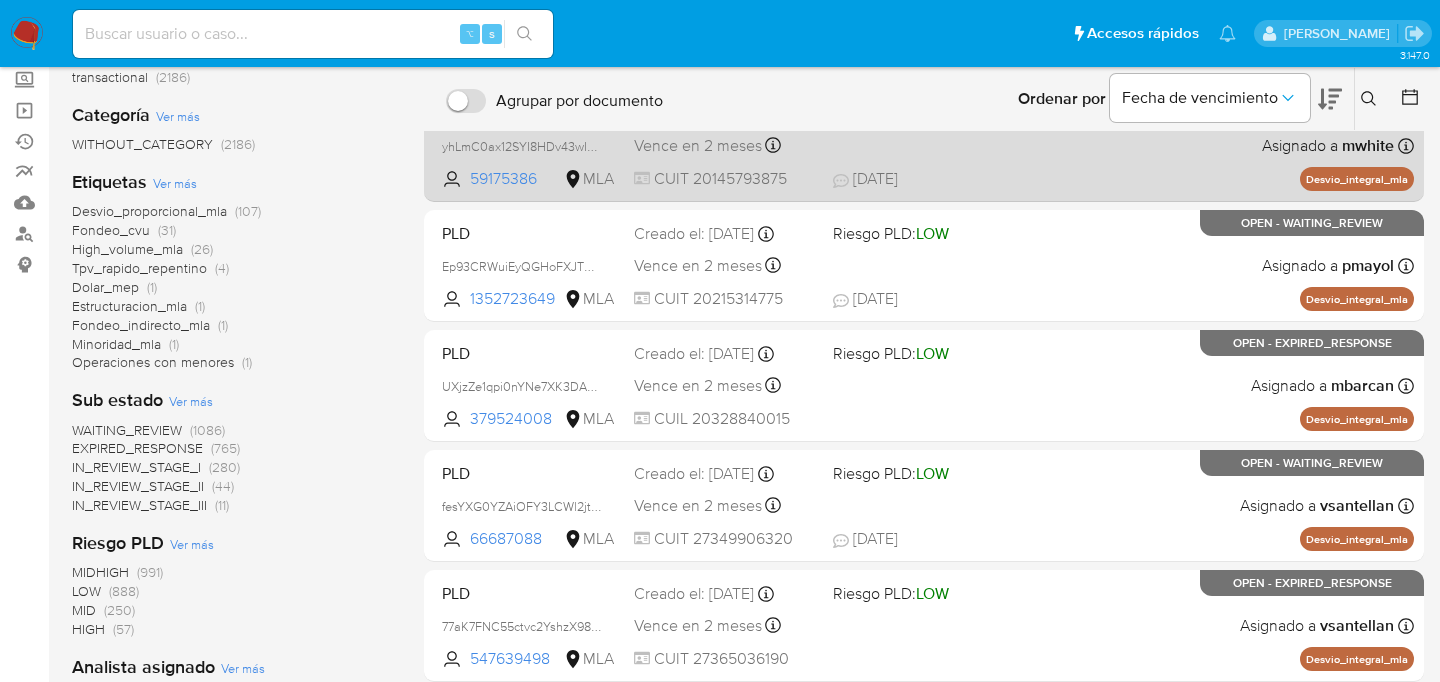click on "PLD yhLmC0ax12SYI8HDv43wINOd 59175386 MLA Riesgo PLD:  LOW Creado el: 12/07/2025   Creado el: 12/07/2025 03:38:40 Vence en 2 meses   Vence el 10/10/2025 03:38:40 CUIT   20145793875 22/07/2025   22/07/2025 20:47 Asignado a   mwhite   Asignado el: 17/07/2025 16:38:08 Desvio_integral_mla OPEN - WAITING_REVIEW" at bounding box center [924, 145] 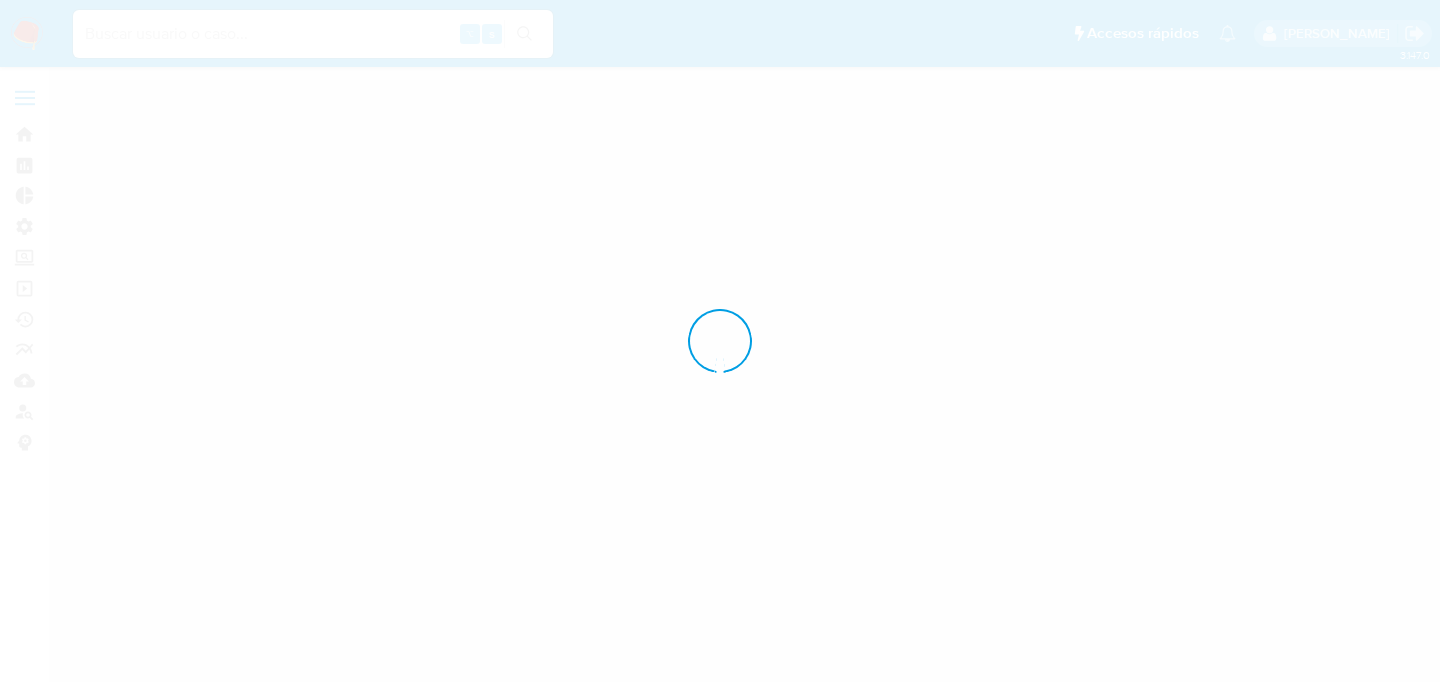 scroll, scrollTop: 0, scrollLeft: 0, axis: both 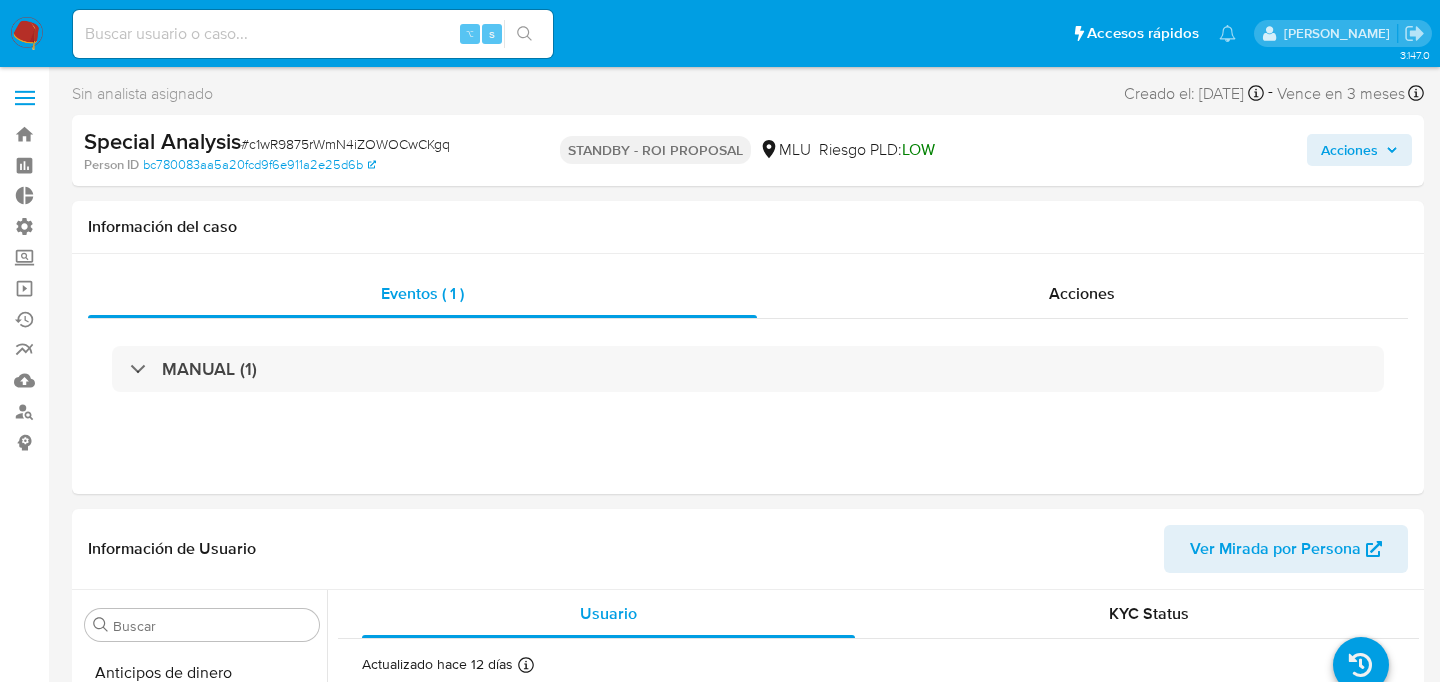 select on "10" 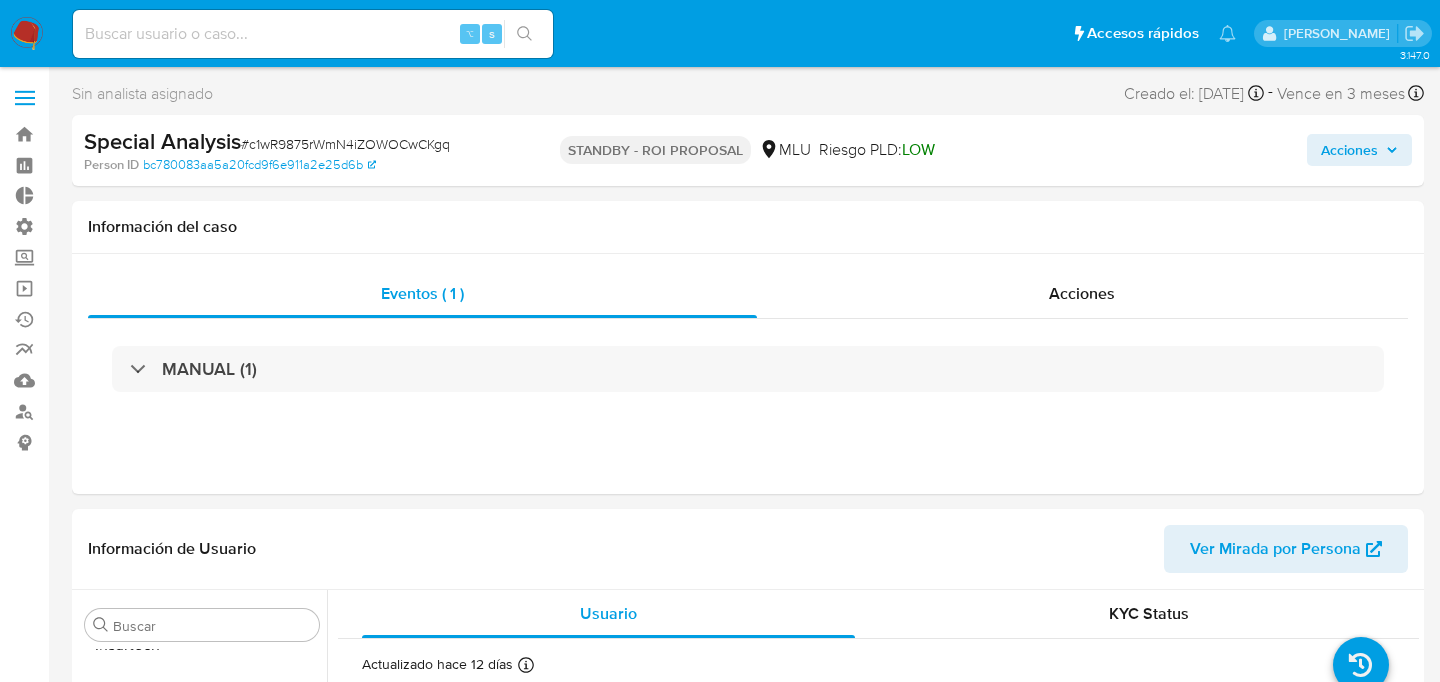 scroll, scrollTop: 845, scrollLeft: 0, axis: vertical 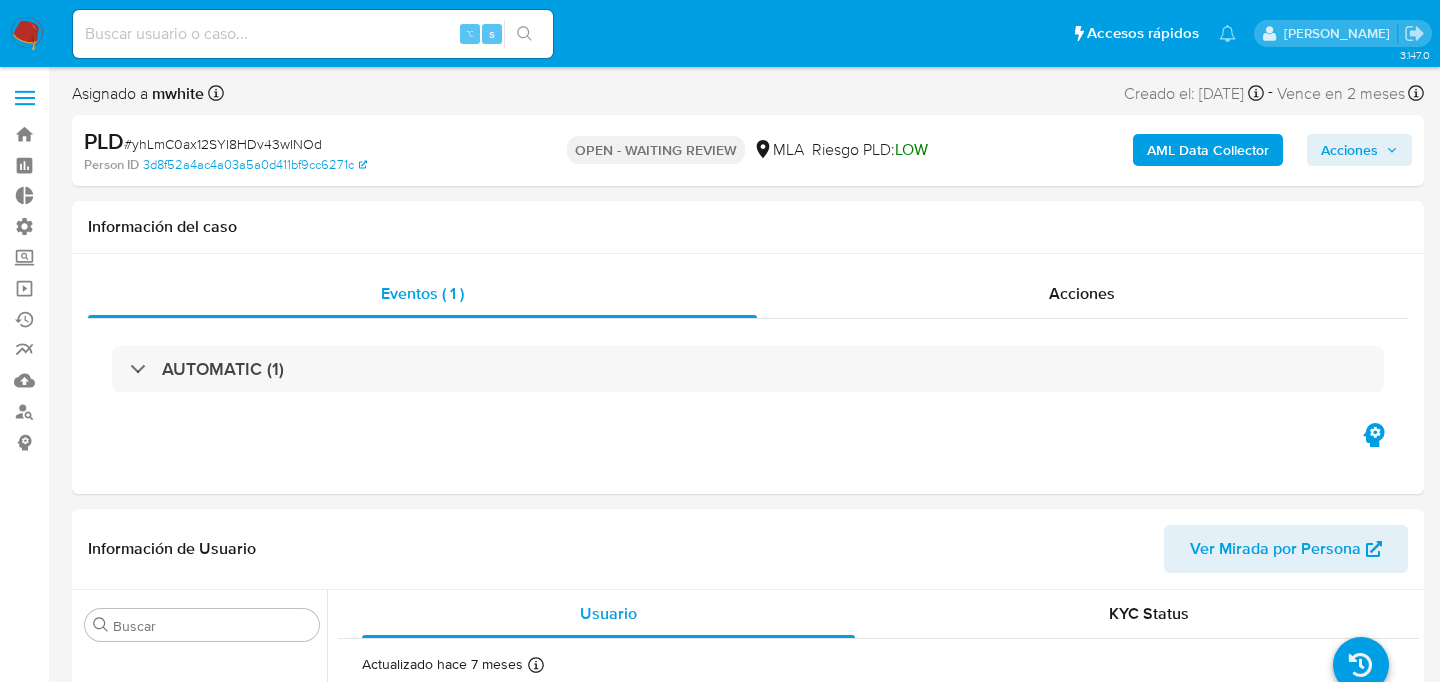 click on "AML Data Collector" at bounding box center [1208, 150] 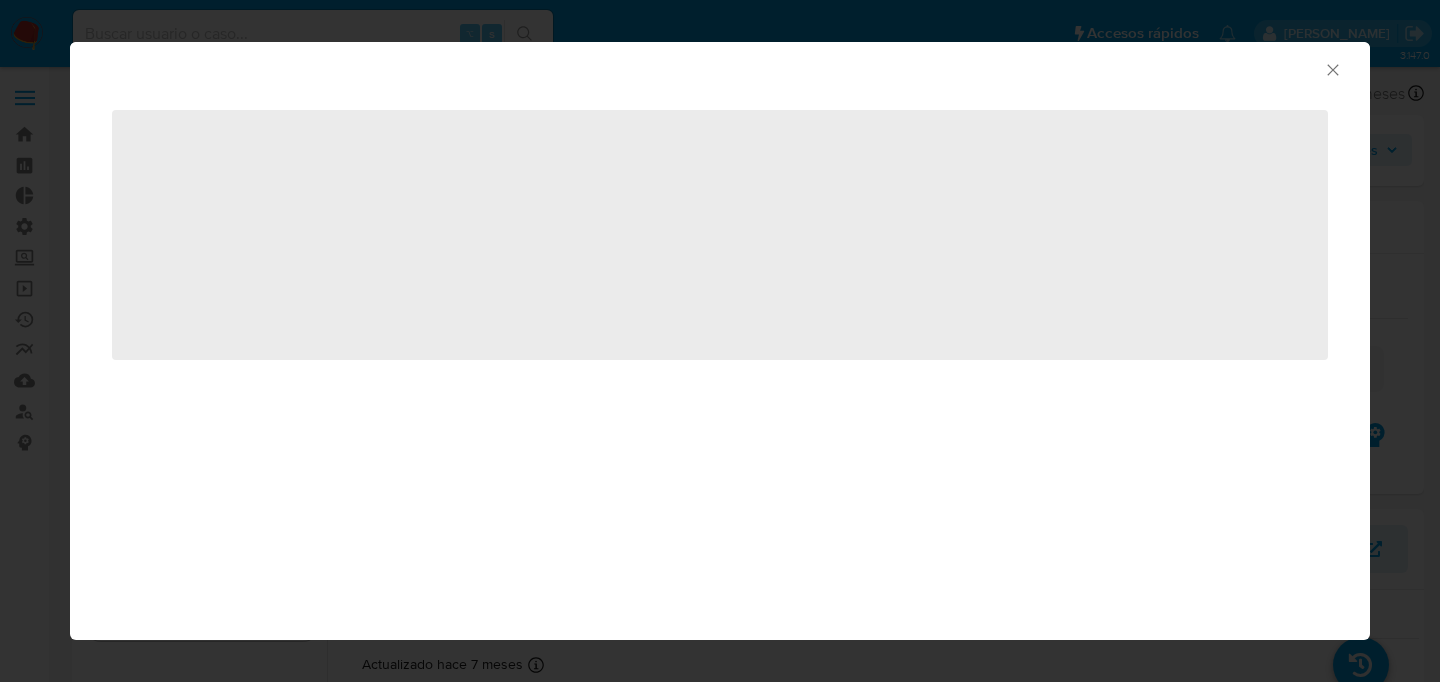 select on "10" 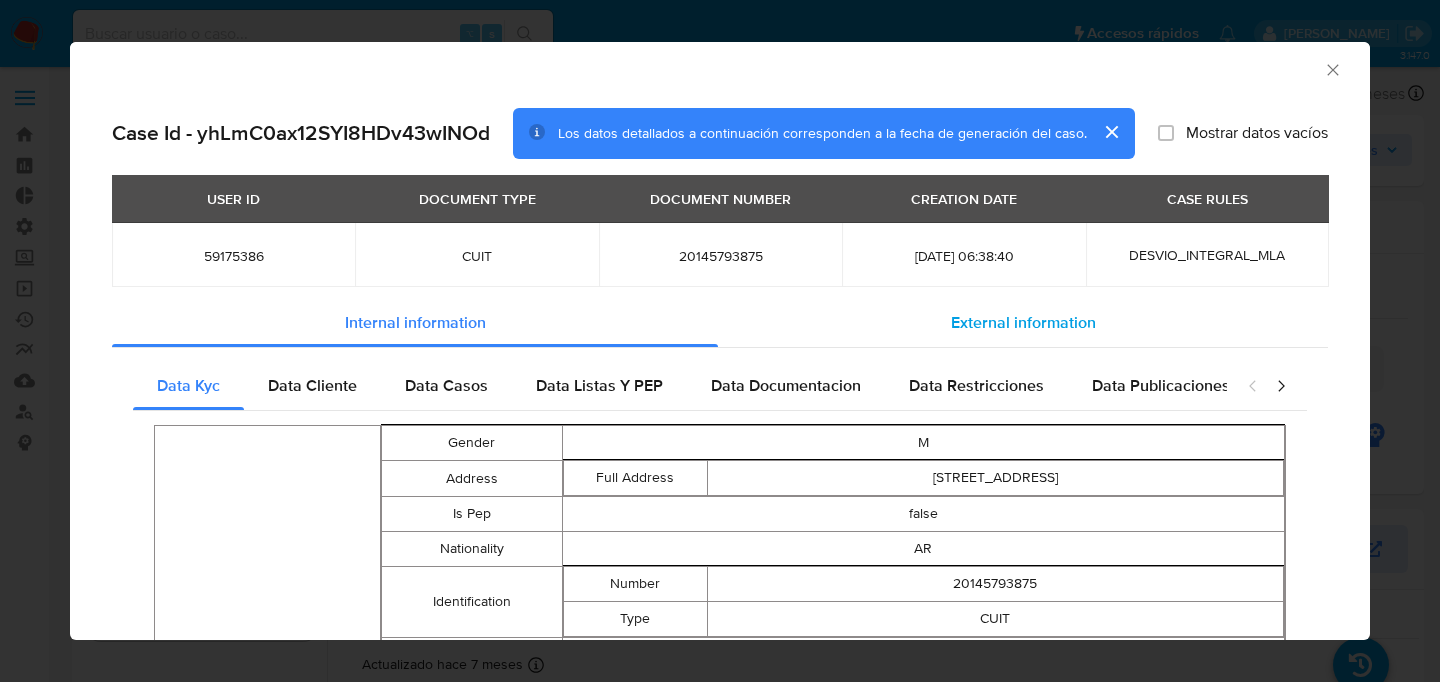 click on "External information" at bounding box center [1023, 323] 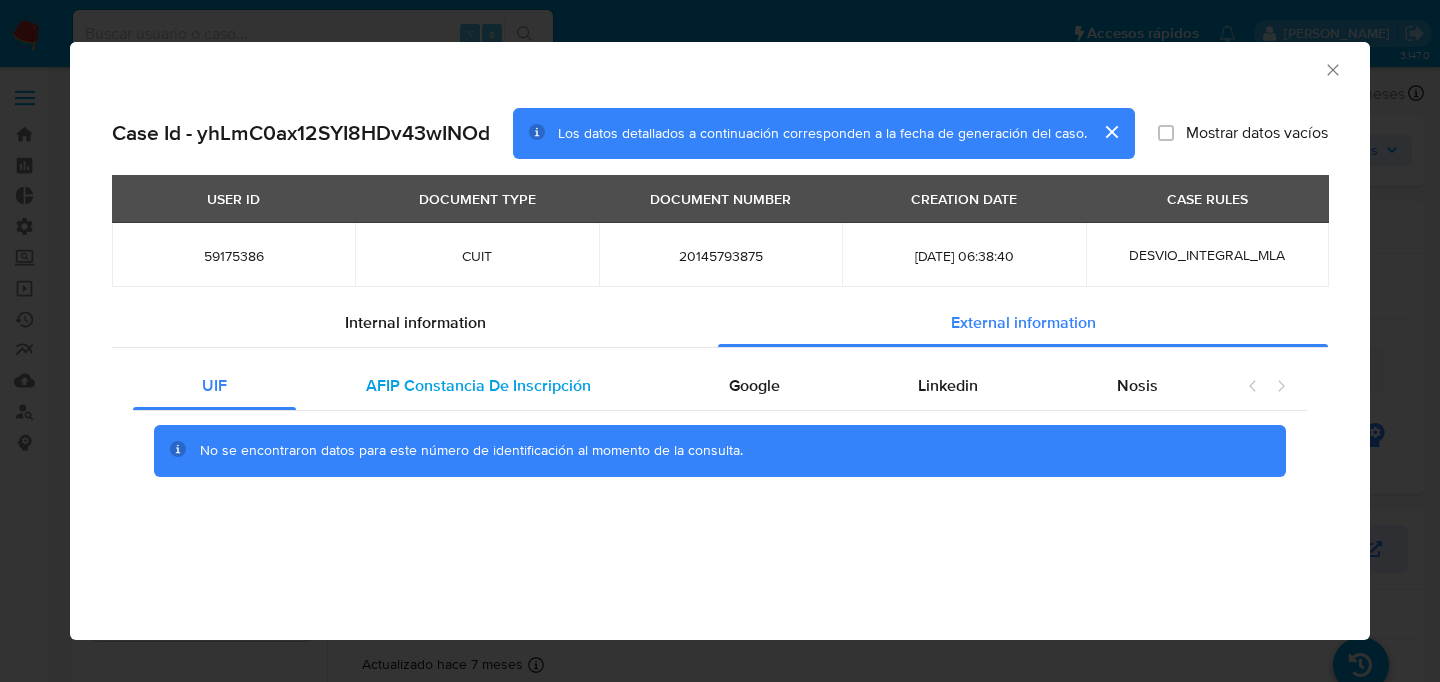 click on "AFIP Constancia De Inscripción" at bounding box center [478, 385] 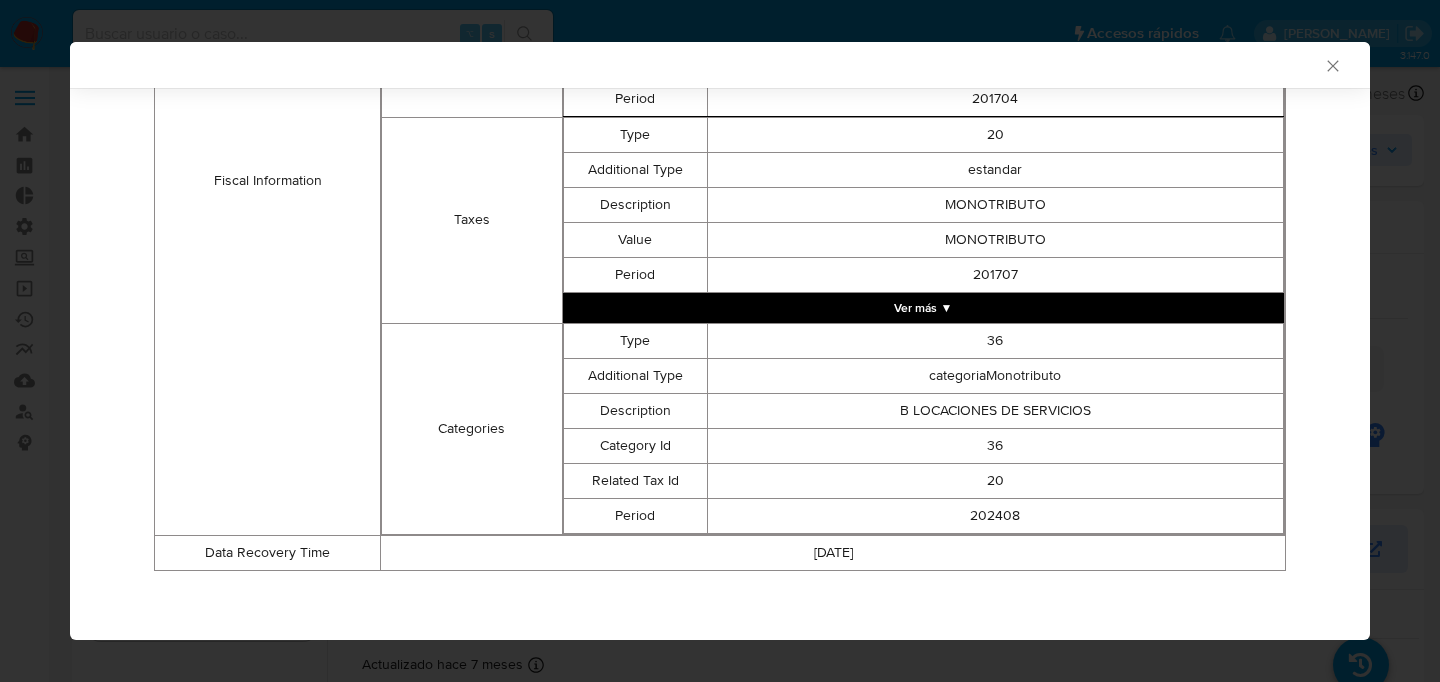 scroll, scrollTop: 0, scrollLeft: 0, axis: both 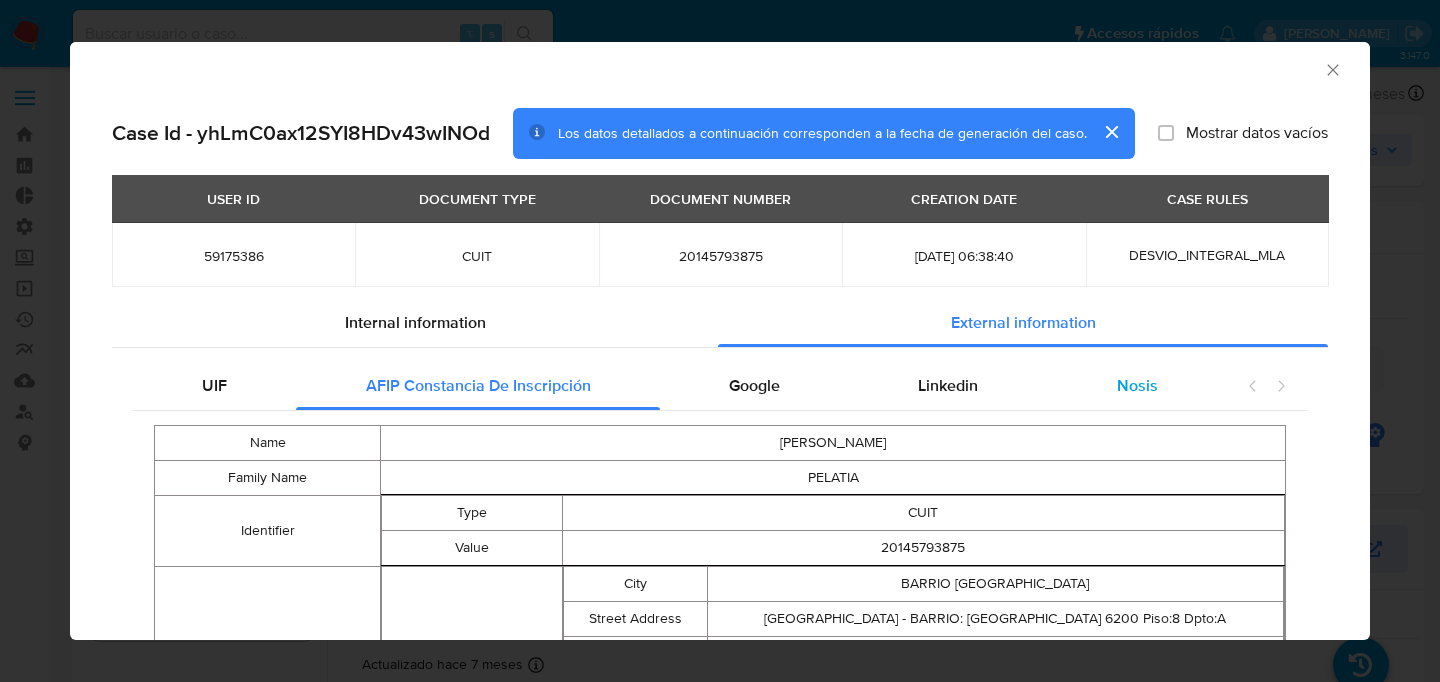 click on "Nosis" at bounding box center (1137, 386) 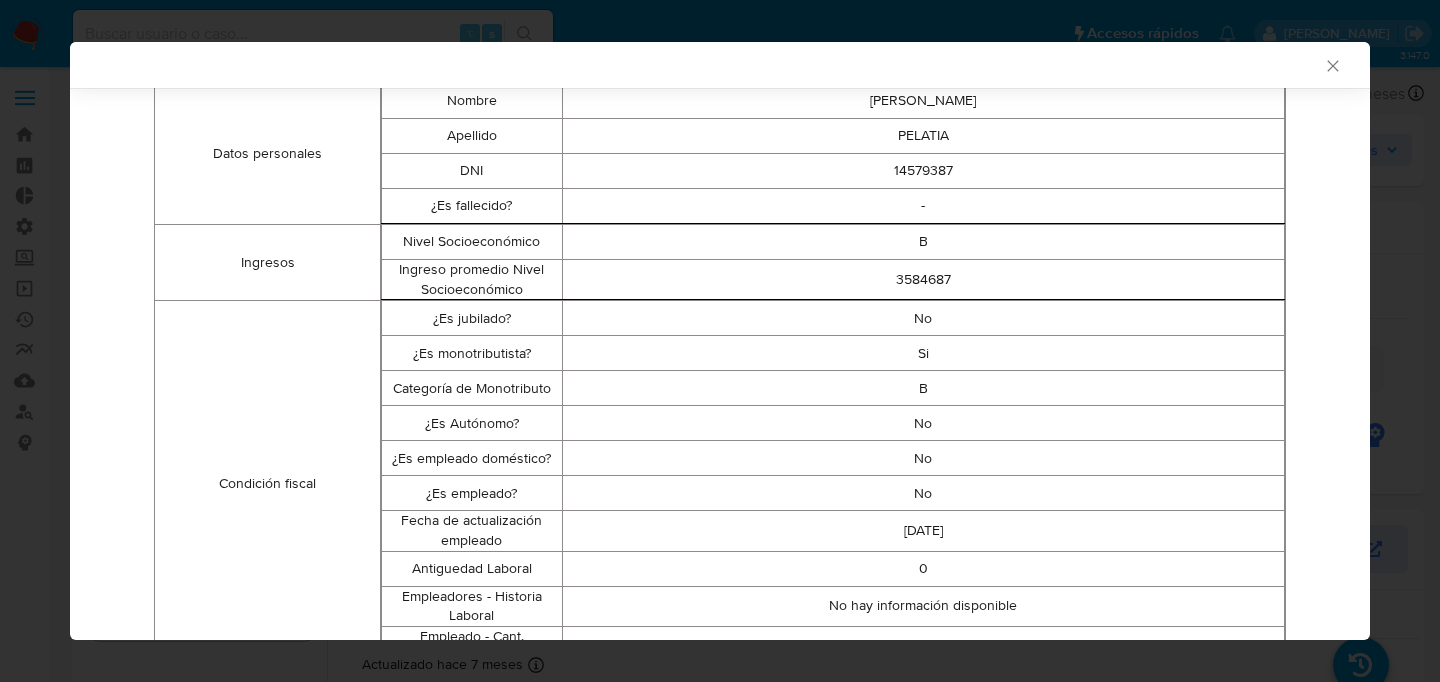 scroll, scrollTop: 388, scrollLeft: 0, axis: vertical 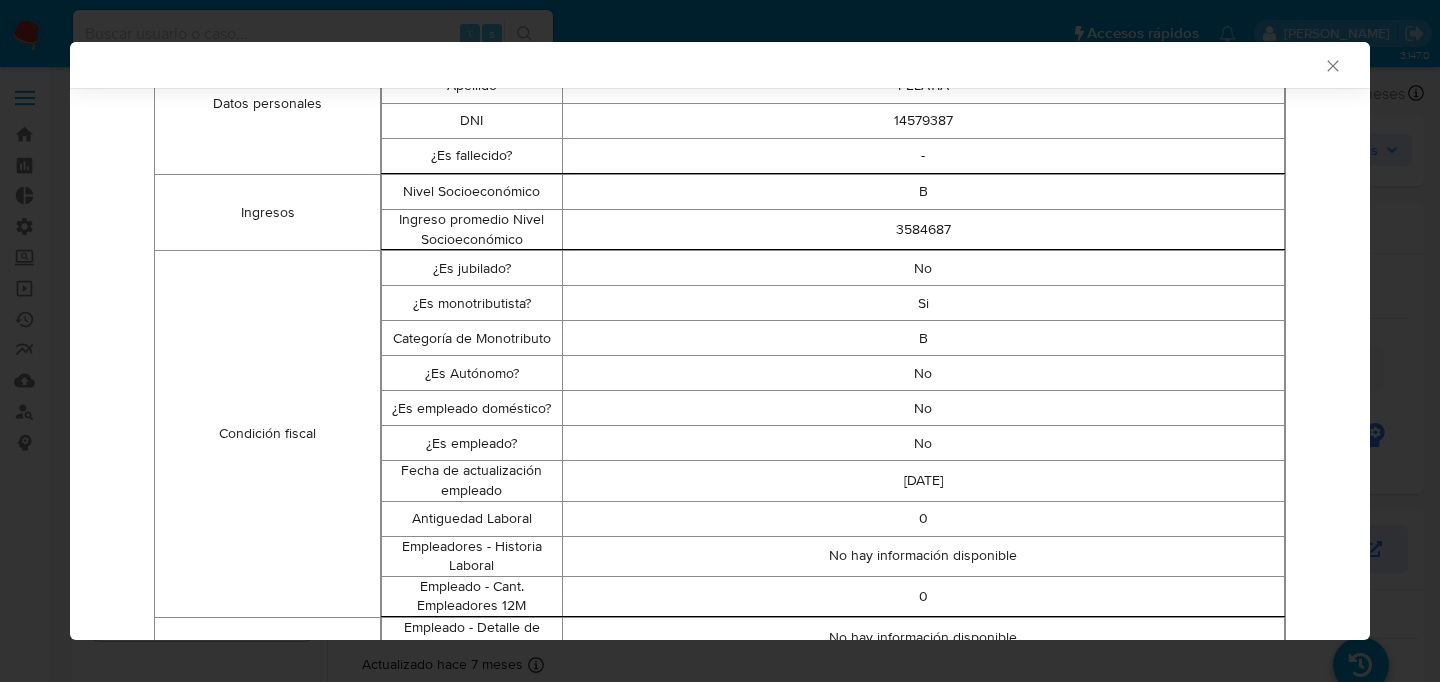 click on "No" at bounding box center (923, 373) 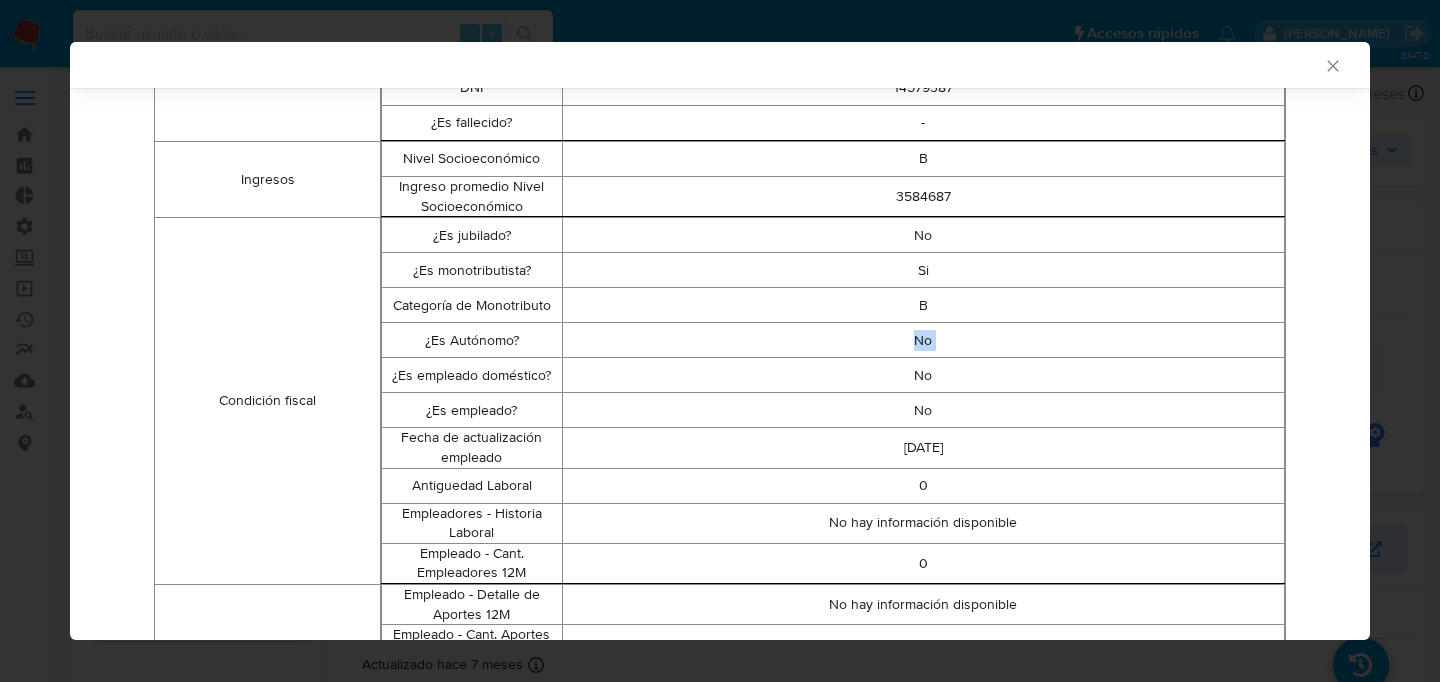 scroll, scrollTop: 436, scrollLeft: 0, axis: vertical 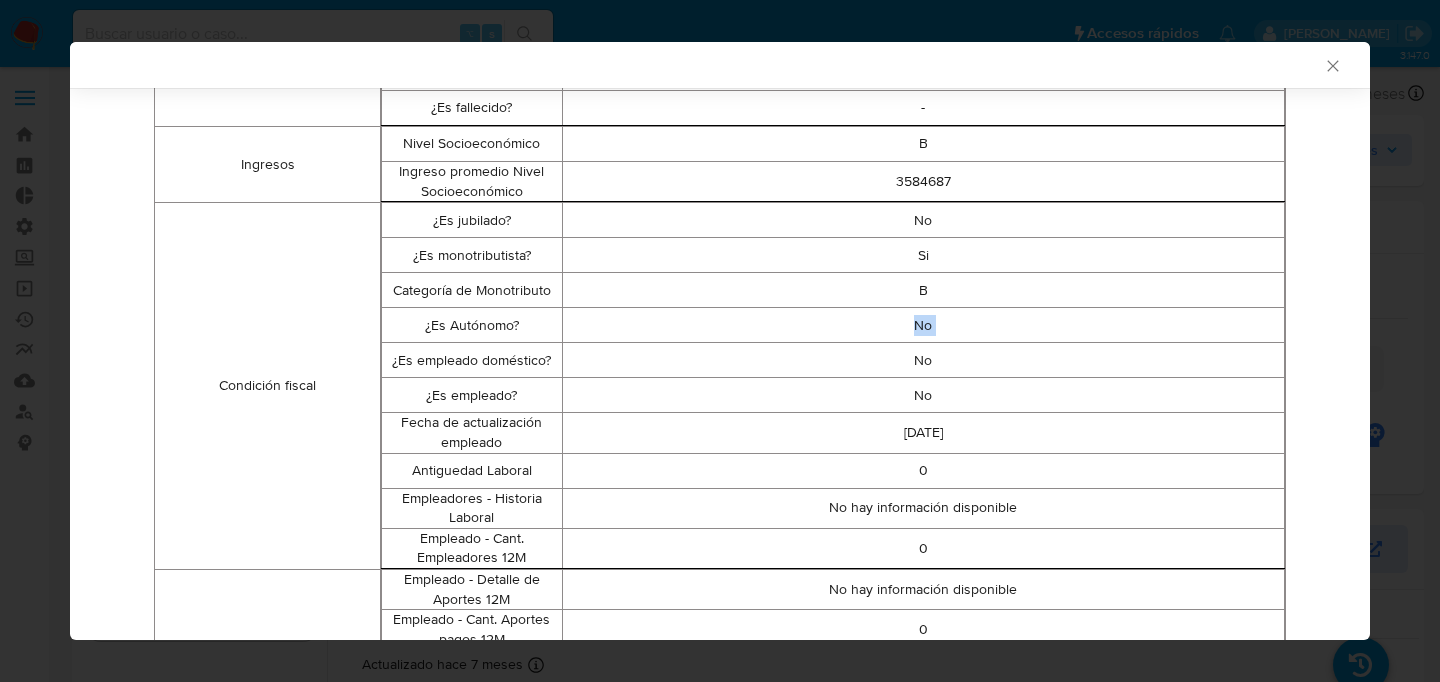 click on "No" at bounding box center (923, 395) 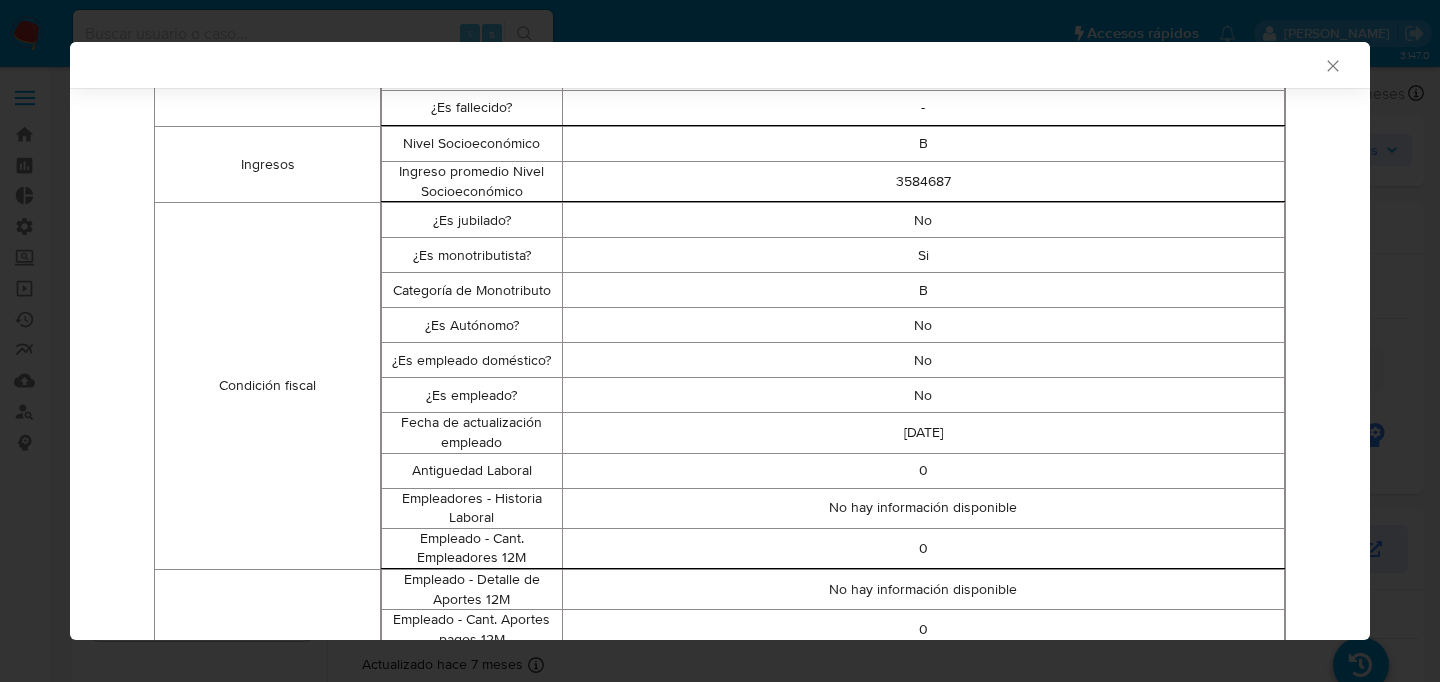 click on "No" at bounding box center (923, 395) 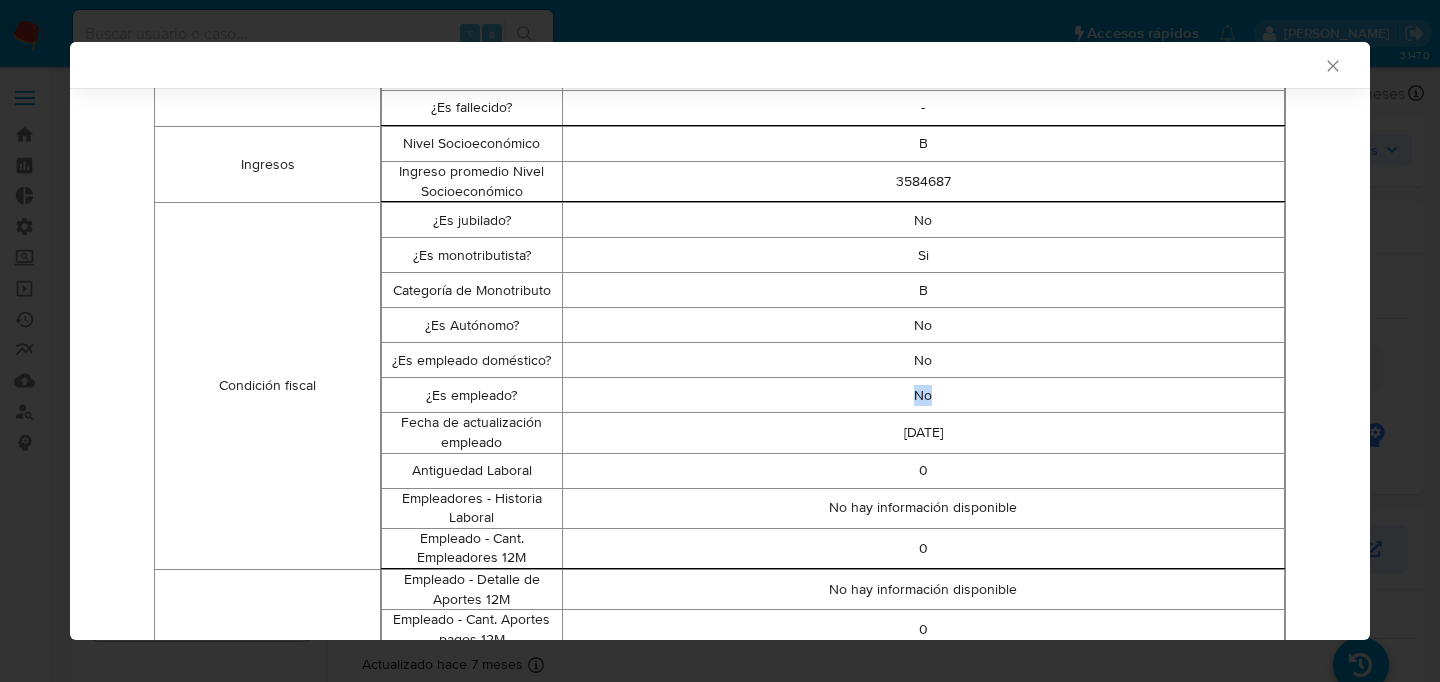 click on "No" at bounding box center (923, 395) 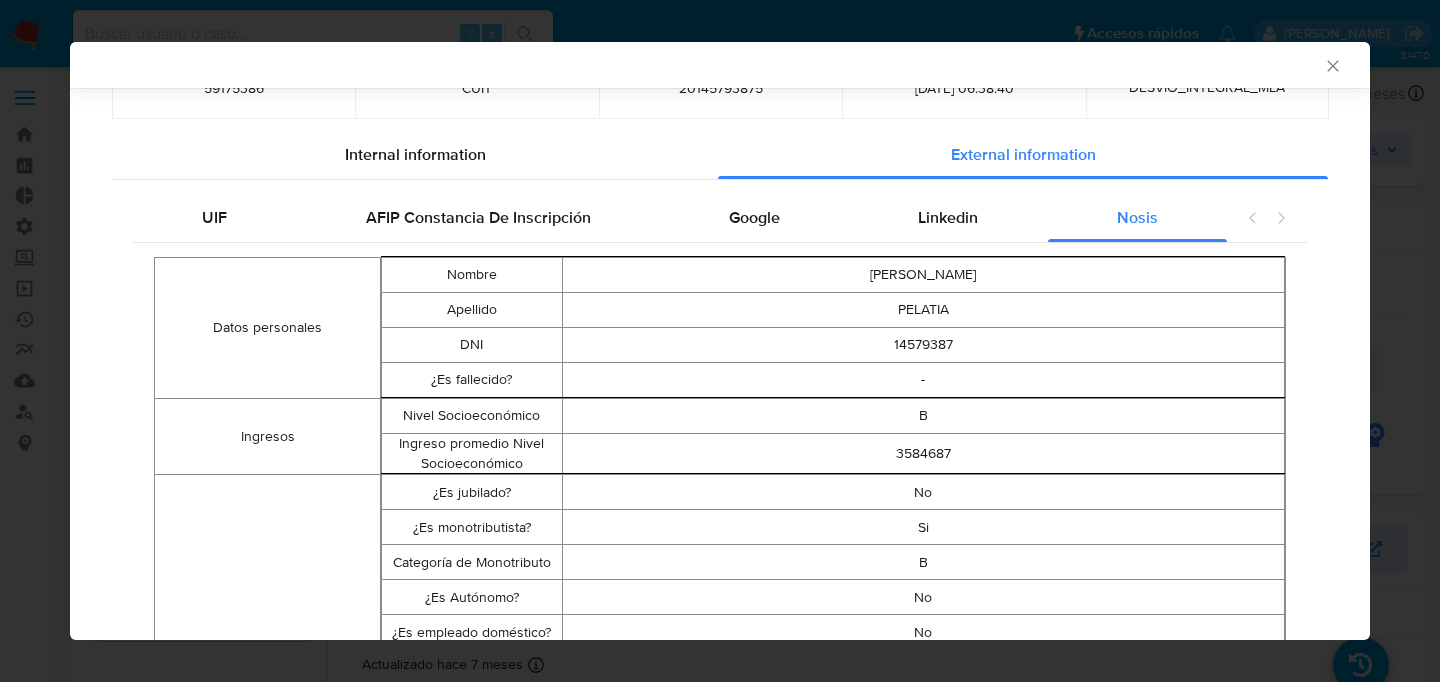 scroll, scrollTop: 0, scrollLeft: 0, axis: both 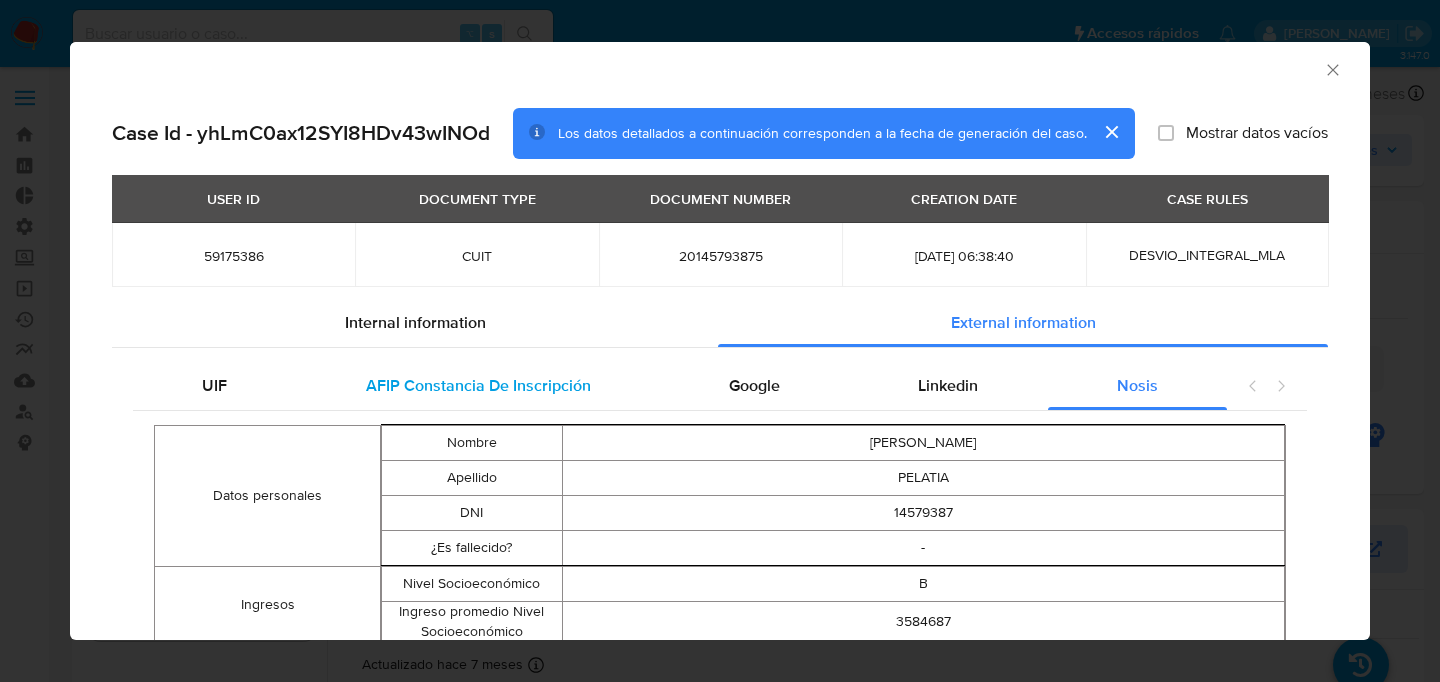 click on "AFIP Constancia De Inscripción" at bounding box center (477, 386) 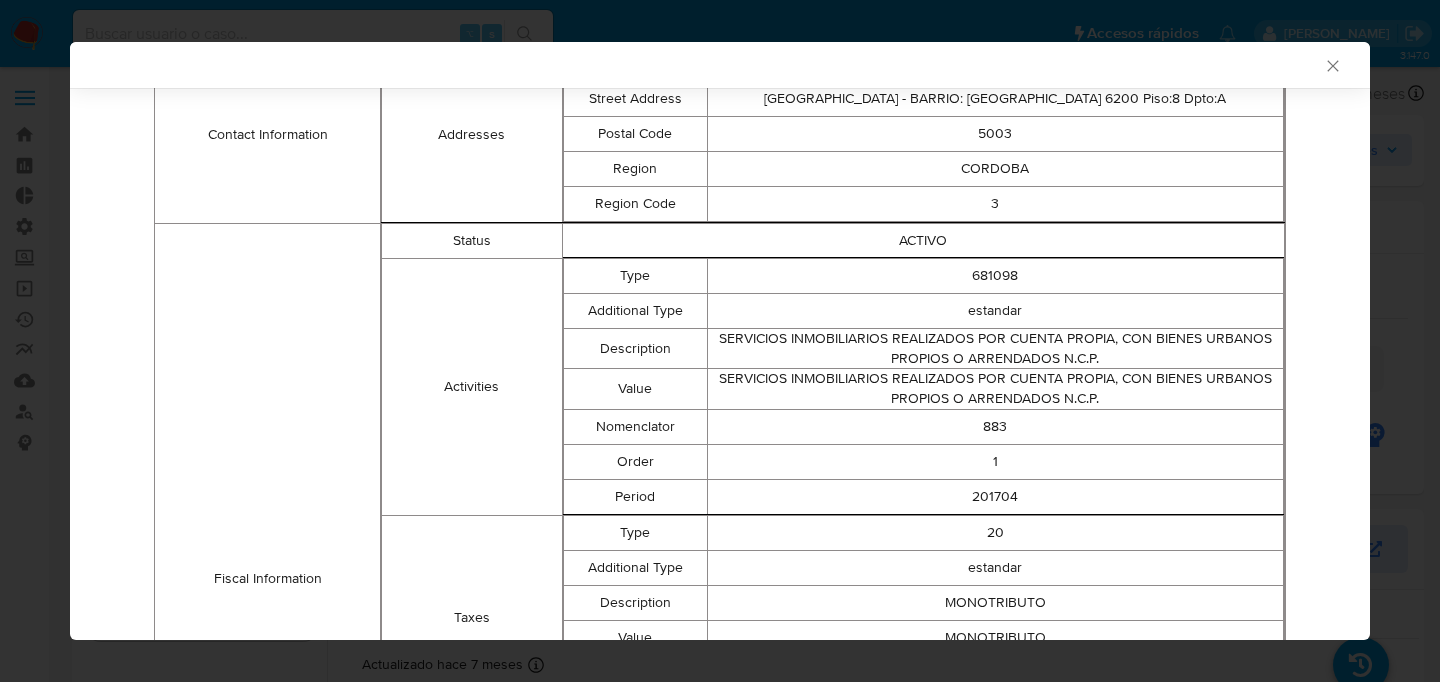 scroll, scrollTop: 0, scrollLeft: 0, axis: both 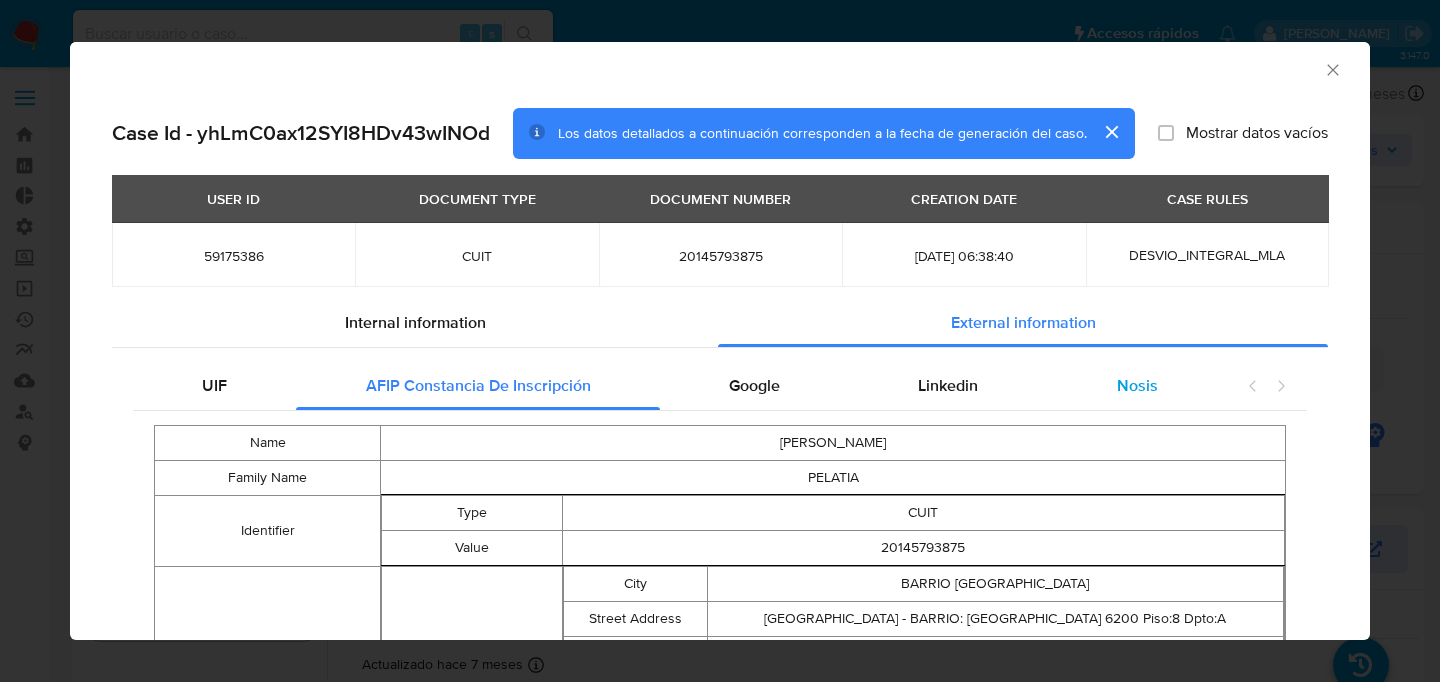 click on "Nosis" at bounding box center [1137, 386] 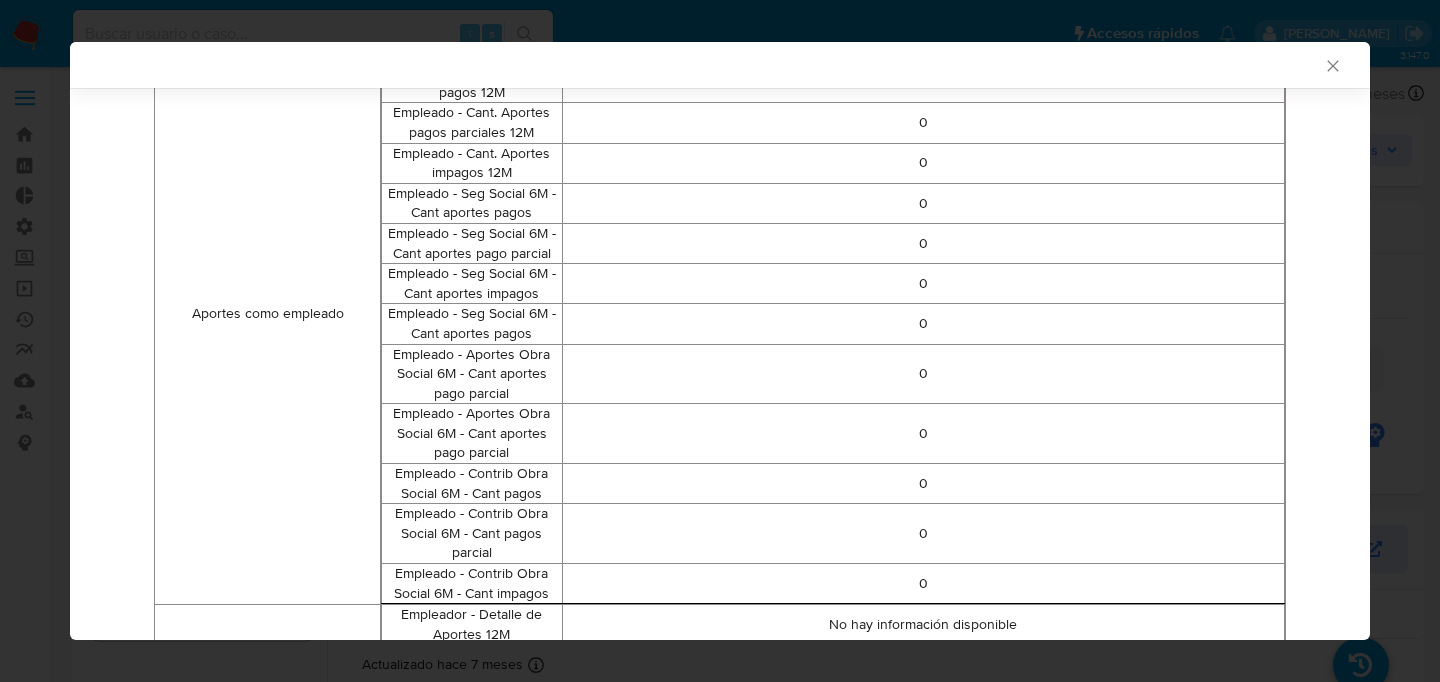 scroll, scrollTop: 1357, scrollLeft: 0, axis: vertical 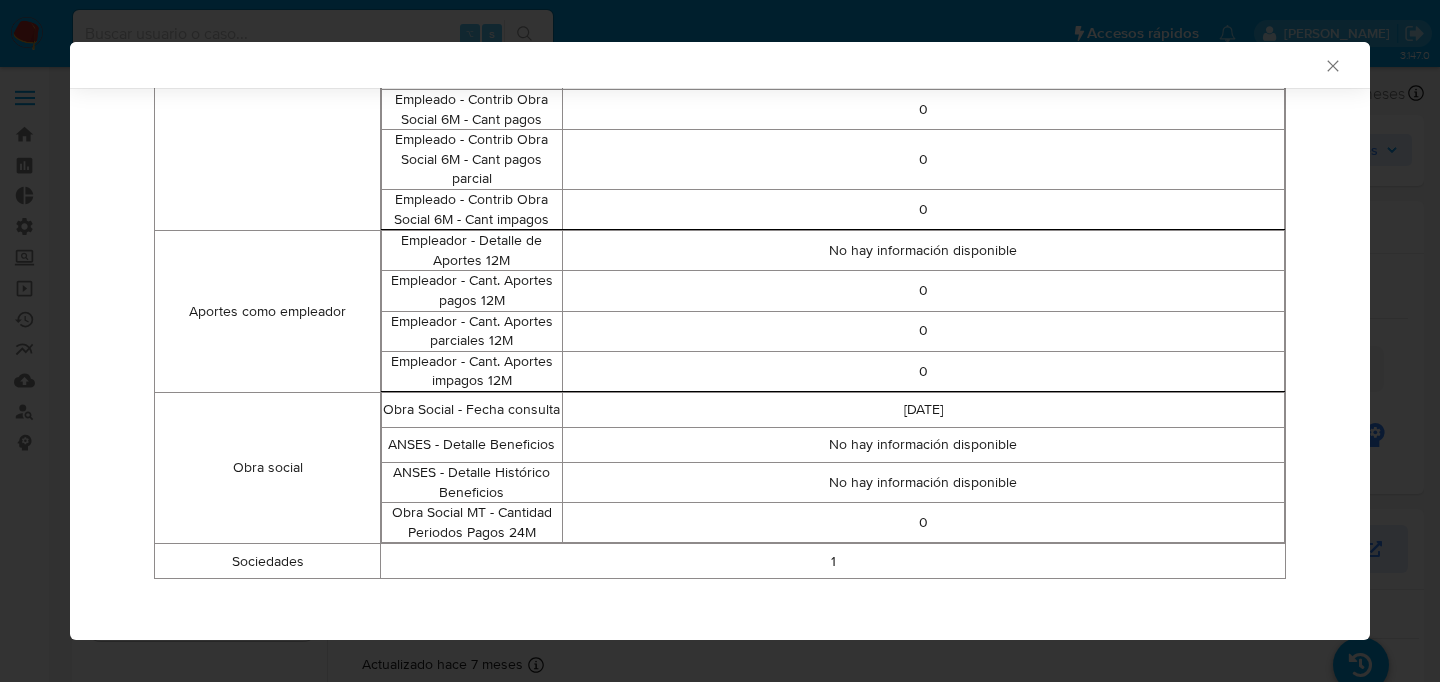 click on "0" at bounding box center [923, 523] 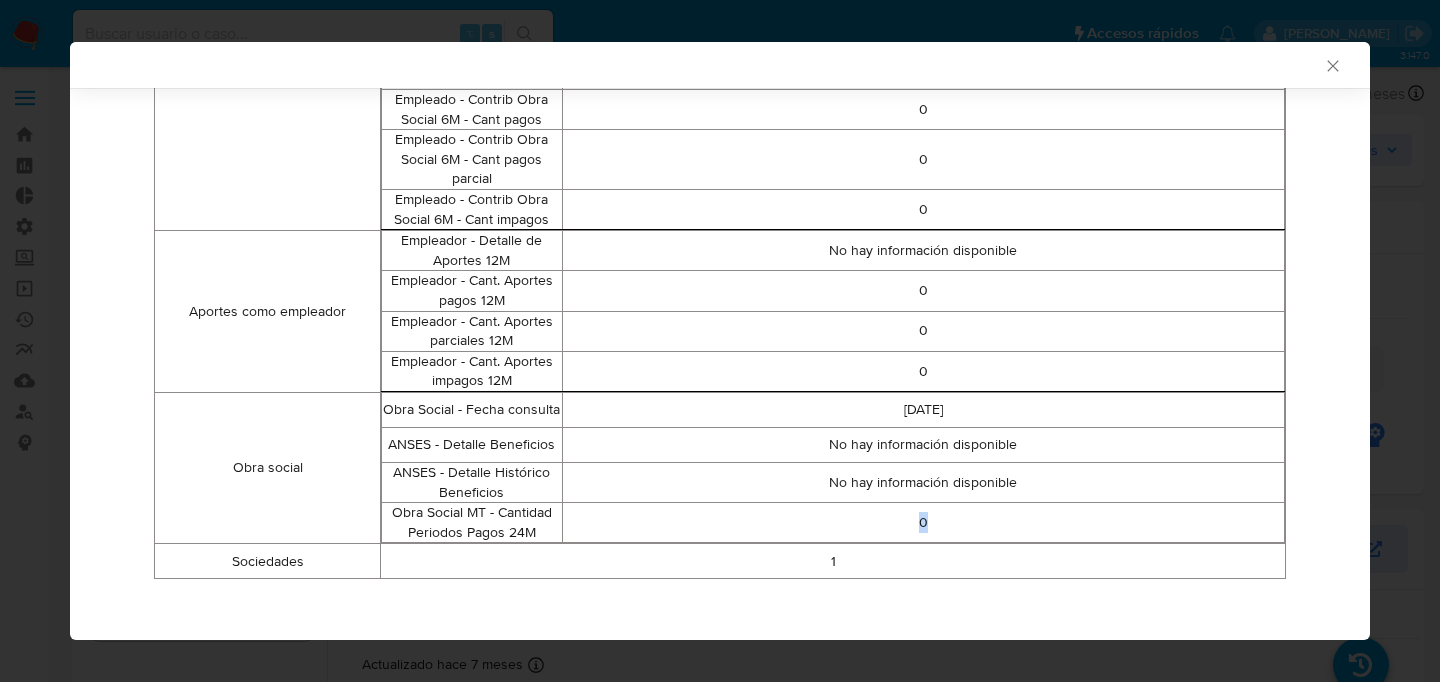 click on "0" at bounding box center [923, 523] 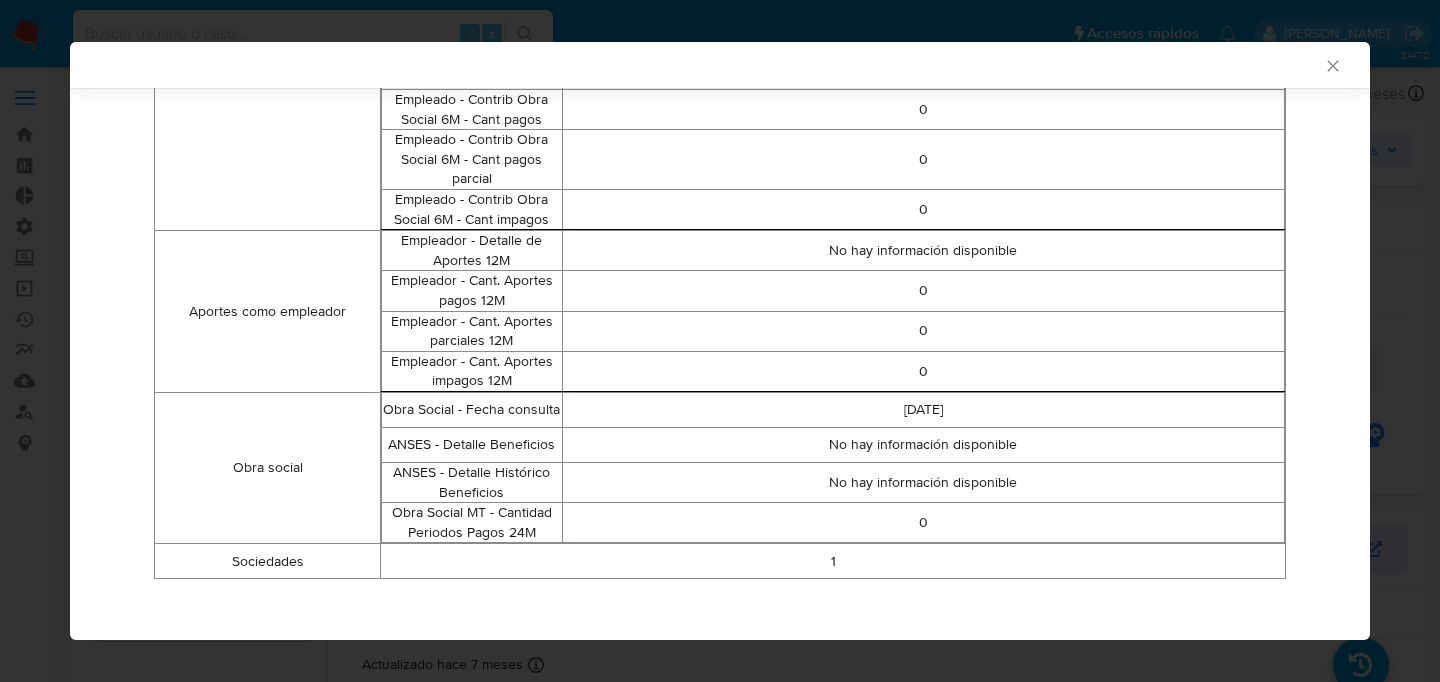 click on "No hay información disponible" at bounding box center [923, 483] 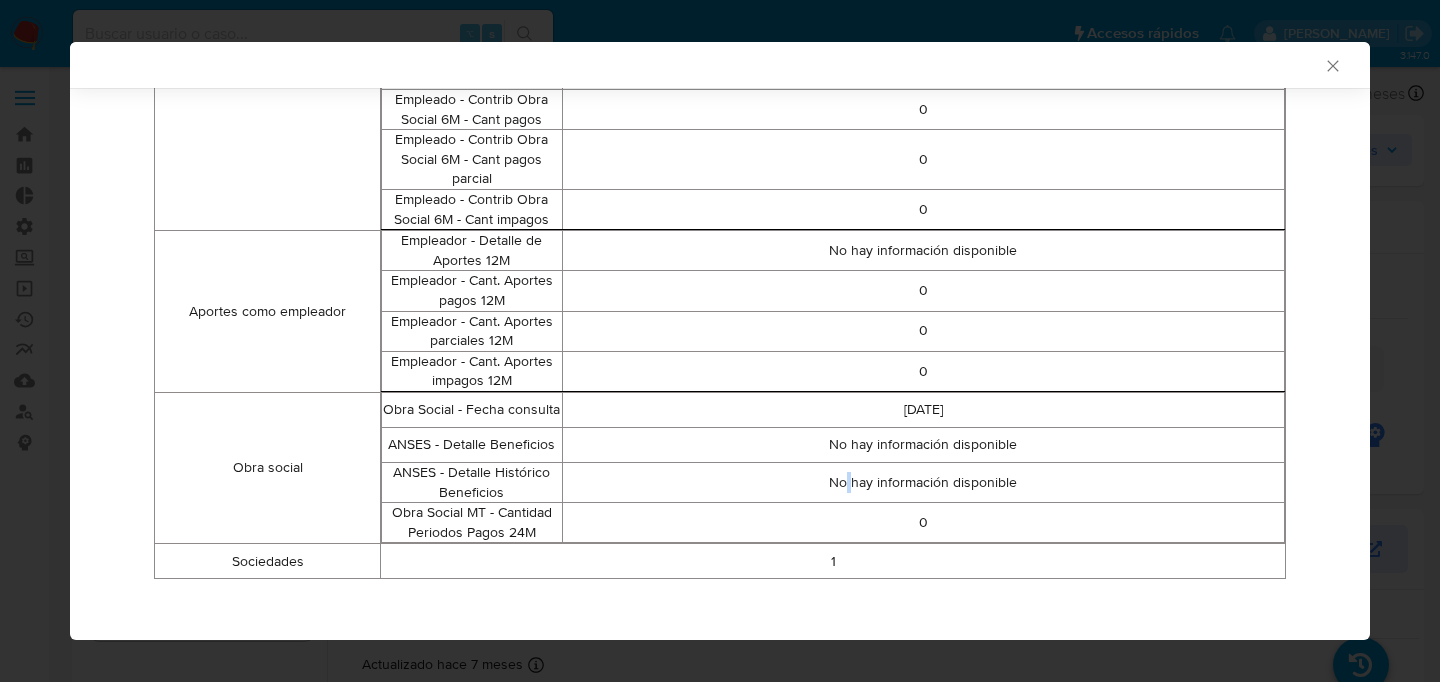 click on "No hay información disponible" at bounding box center [923, 483] 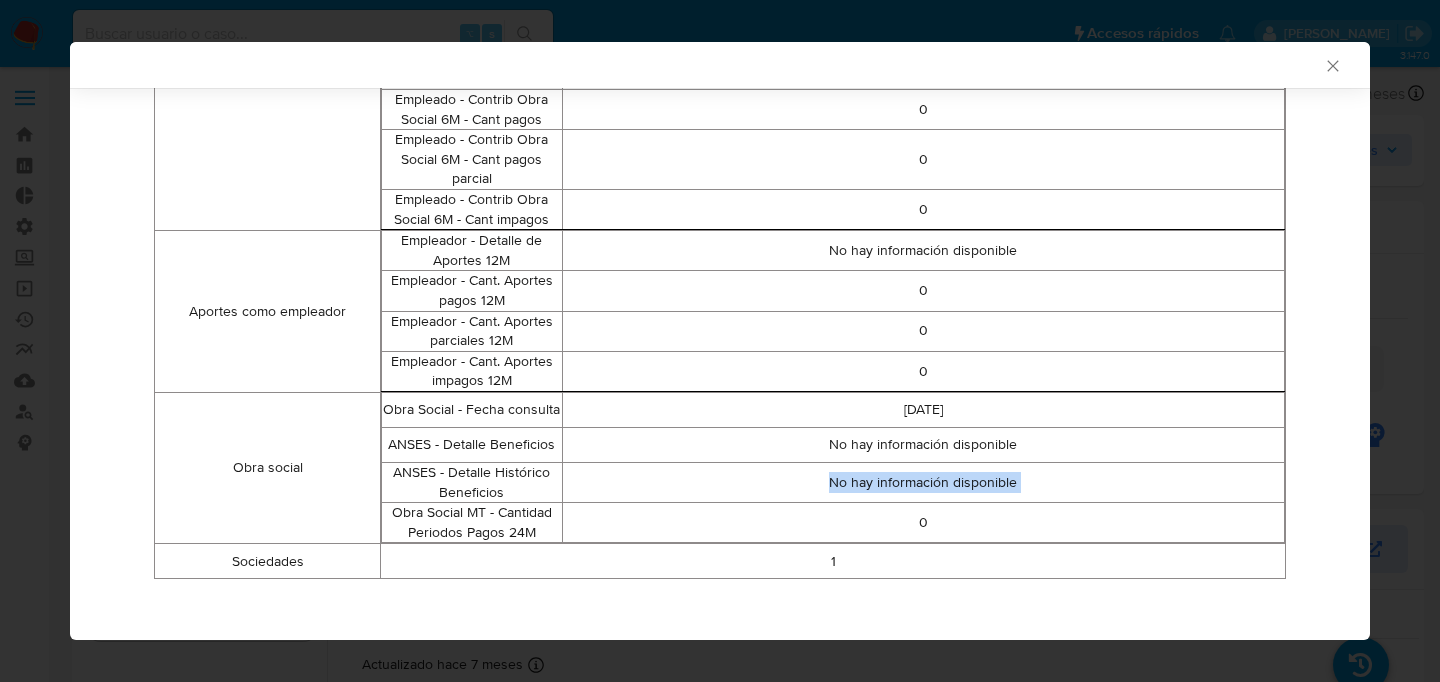 click on "No hay información disponible" at bounding box center (923, 445) 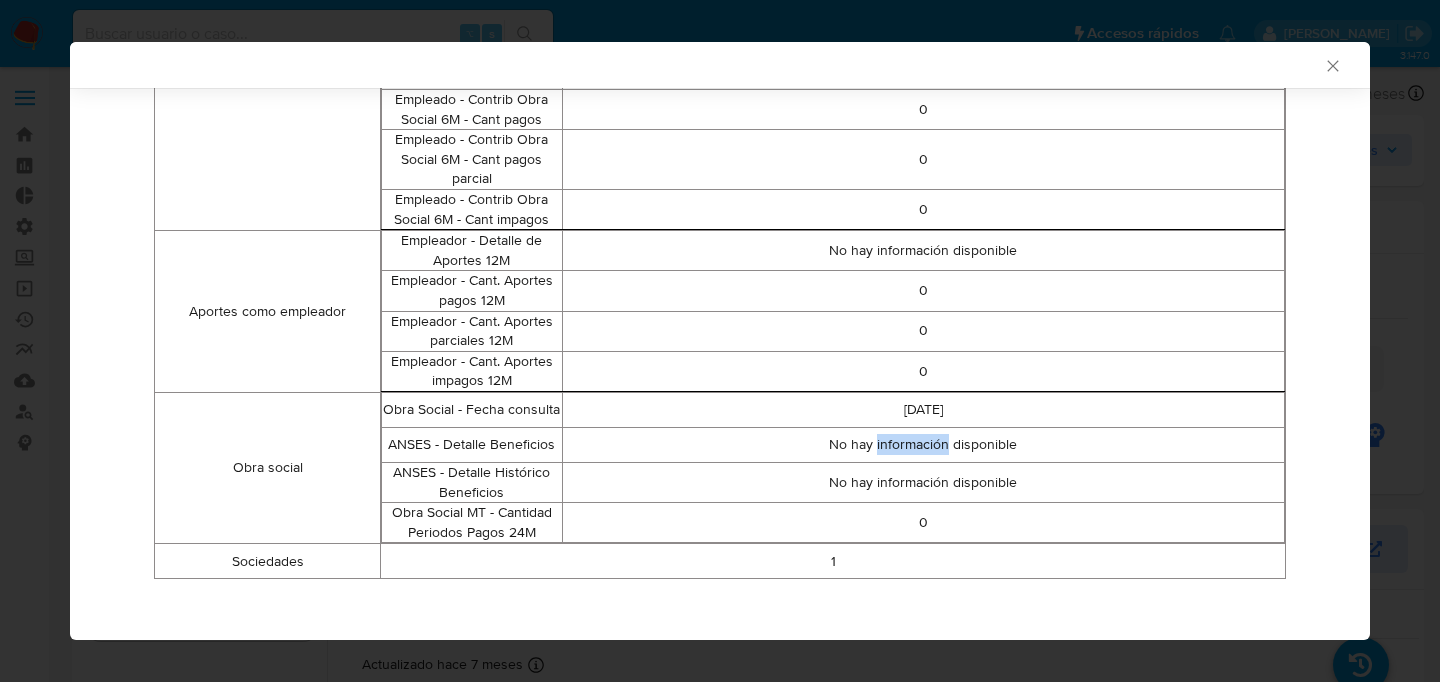 click on "No hay información disponible" at bounding box center (923, 445) 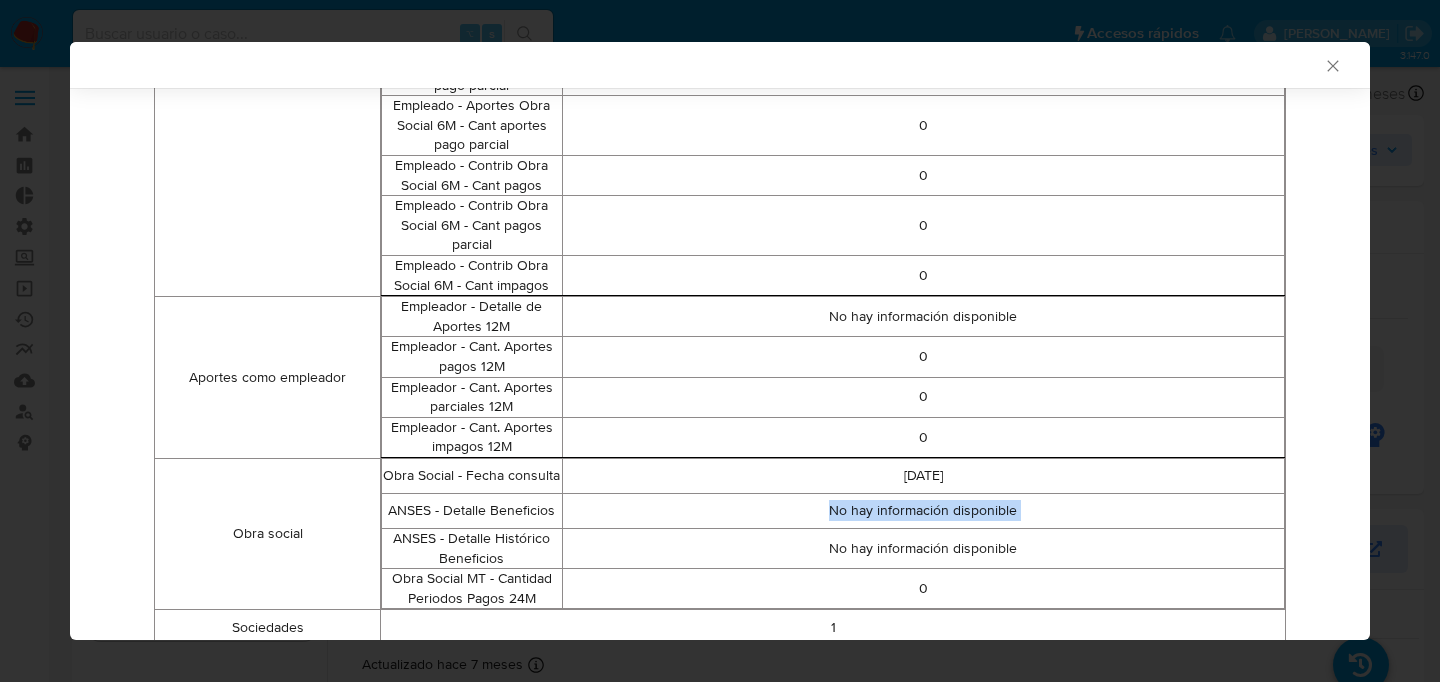 scroll, scrollTop: 1357, scrollLeft: 0, axis: vertical 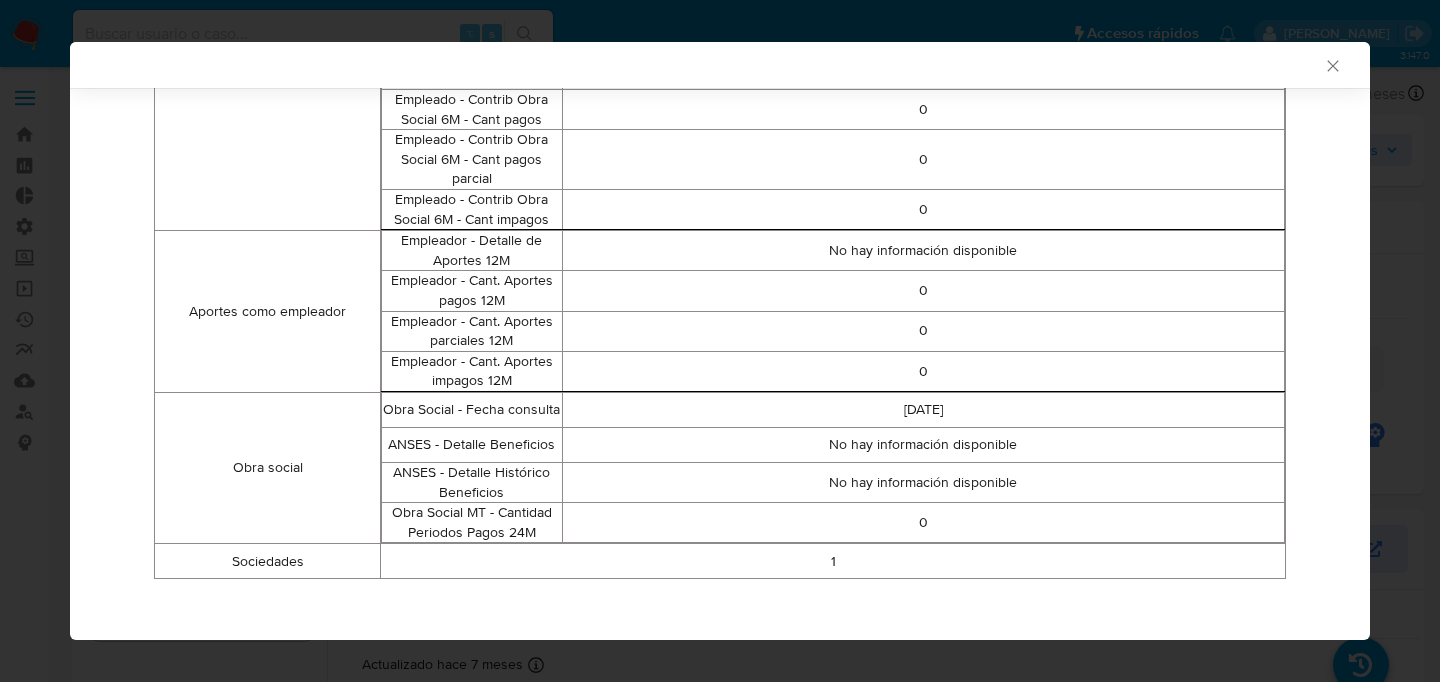 click on "2024-06-27" at bounding box center [923, 409] 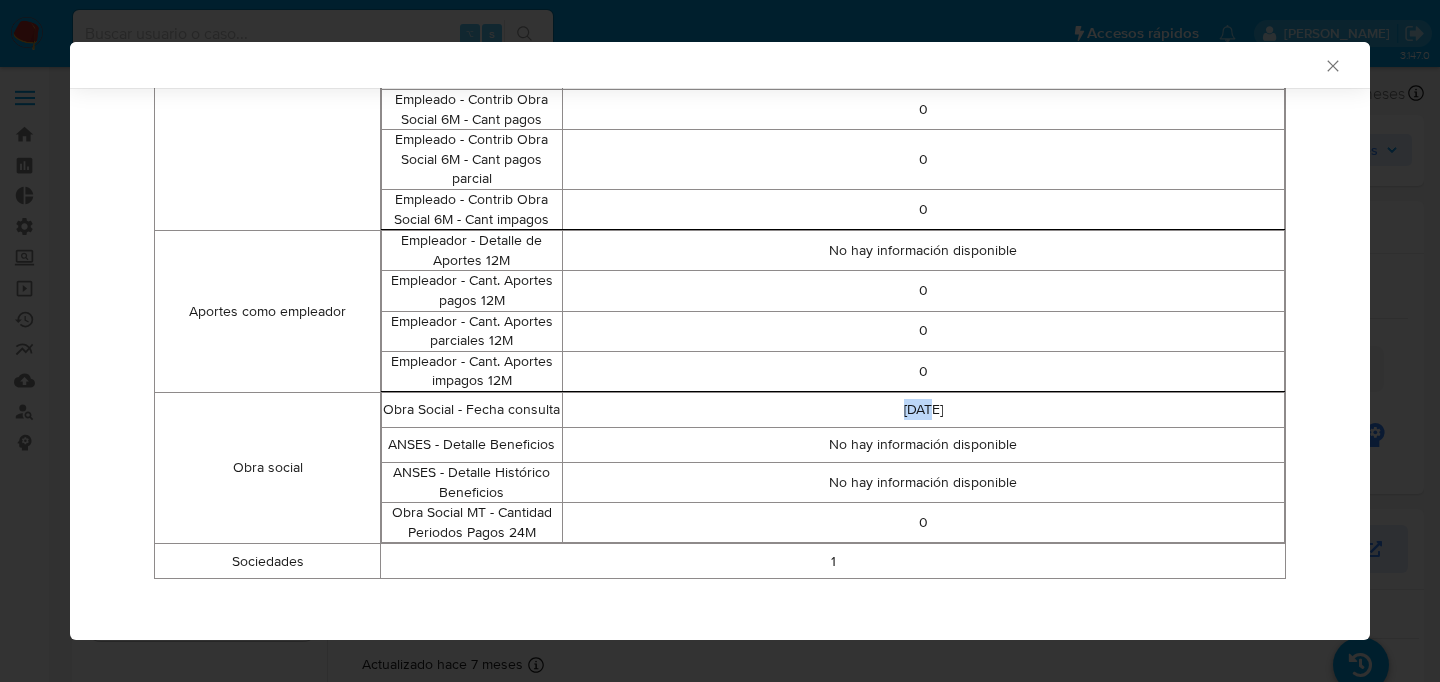 click on "2024-06-27" at bounding box center [923, 409] 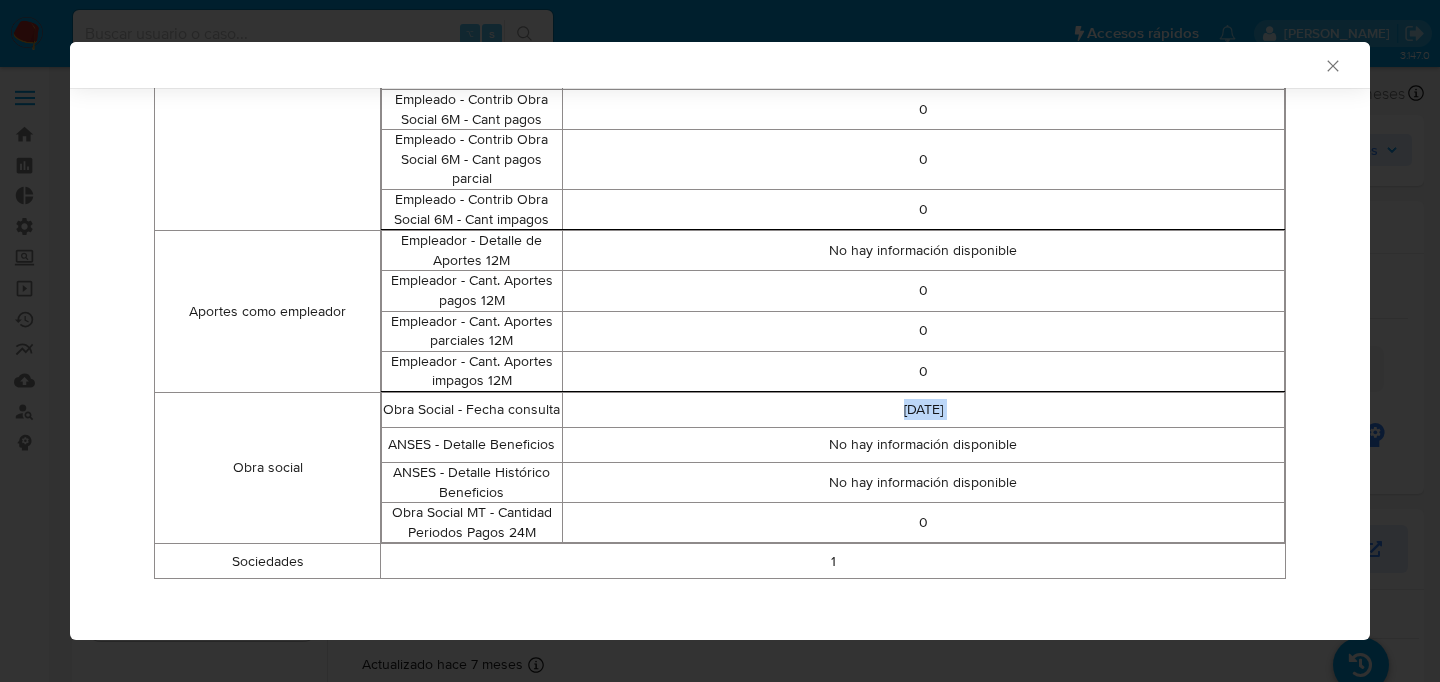 click on "2024-06-27" at bounding box center [923, 409] 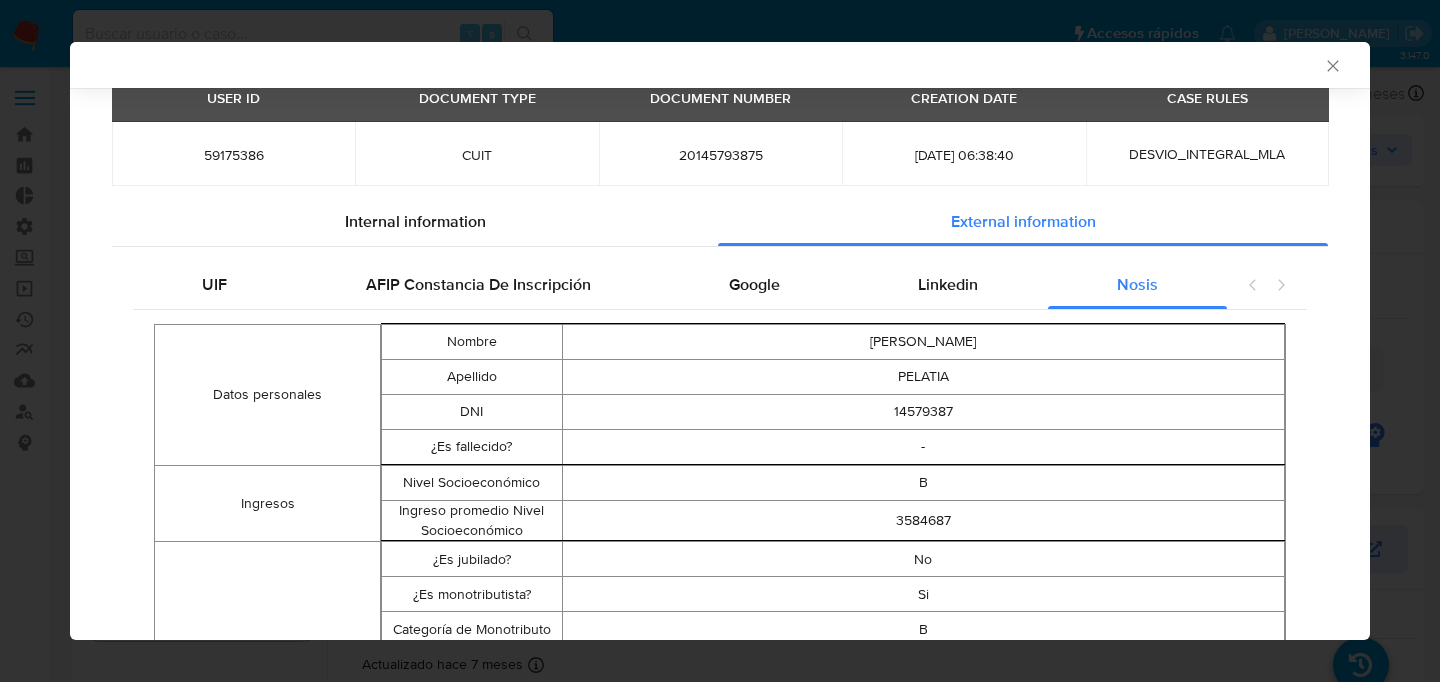 scroll, scrollTop: 0, scrollLeft: 0, axis: both 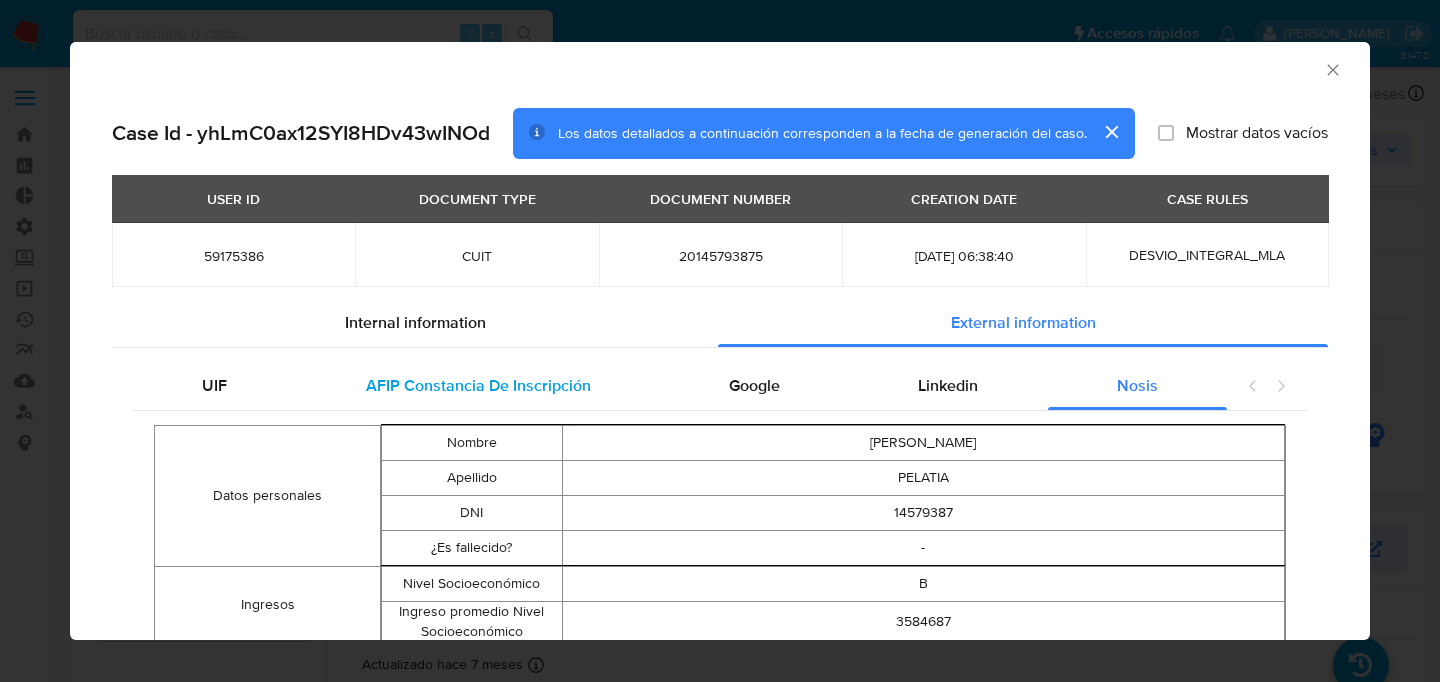 click on "AFIP Constancia De Inscripción" at bounding box center (478, 385) 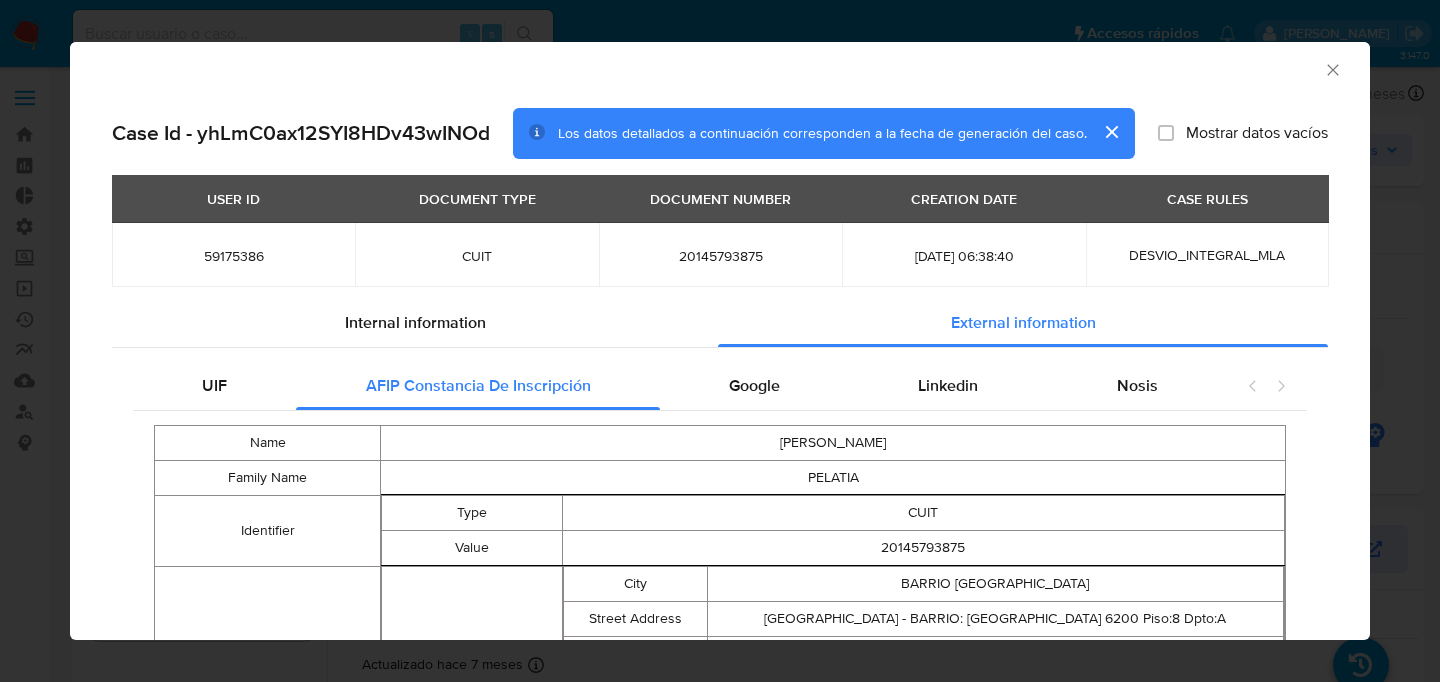 click on "Name FERNANDO LUIS Family Name PELATIA Identifier Type CUIT Value 20145793875 Contact Information Addresses City BARRIO EL TROPEZON Street Address AVENIDA COLON - BARRIO: ALTO VILLA SOL 6200 Piso:8 Dpto:A Postal Code 5003 Region CORDOBA Region Code 3 Fiscal Information Status ACTIVO Activities Type 681098 Additional Type estandar Description SERVICIOS INMOBILIARIOS REALIZADOS POR CUENTA PROPIA, CON BIENES URBANOS PROPIOS O ARRENDADOS N.C.P. Value SERVICIOS INMOBILIARIOS REALIZADOS POR CUENTA PROPIA, CON BIENES URBANOS PROPIOS O ARRENDADOS N.C.P. Nomenclator 883 Order 1 Period 201704 Taxes Type 20 Additional Type estandar Description MONOTRIBUTO Value MONOTRIBUTO Period 201707 Ver más ▼ Categories Type 36 Additional Type categoriaMonotributo Description B LOCACIONES DE SERVICIOS Category Id 36 Related Tax Id 20 Period 202408 Data Recovery Time 2025-06-30" at bounding box center [720, 956] 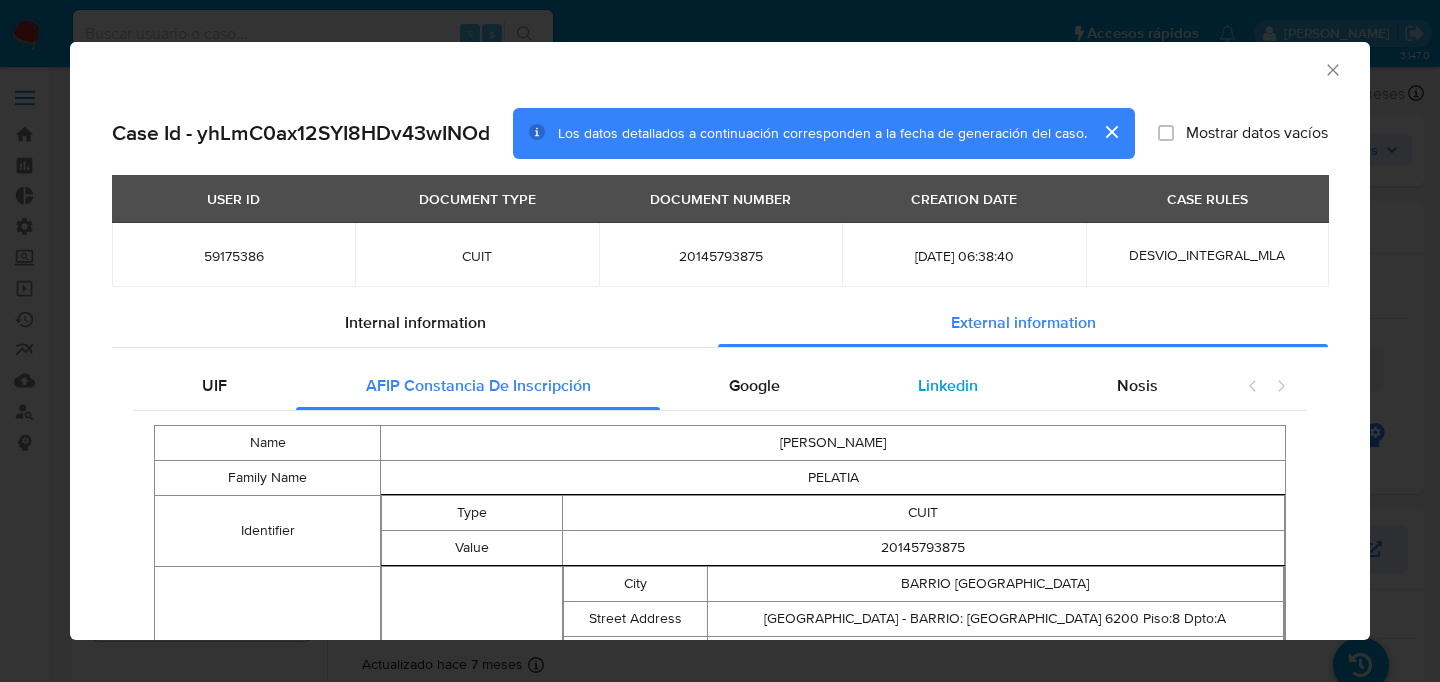 click on "Linkedin" at bounding box center (948, 386) 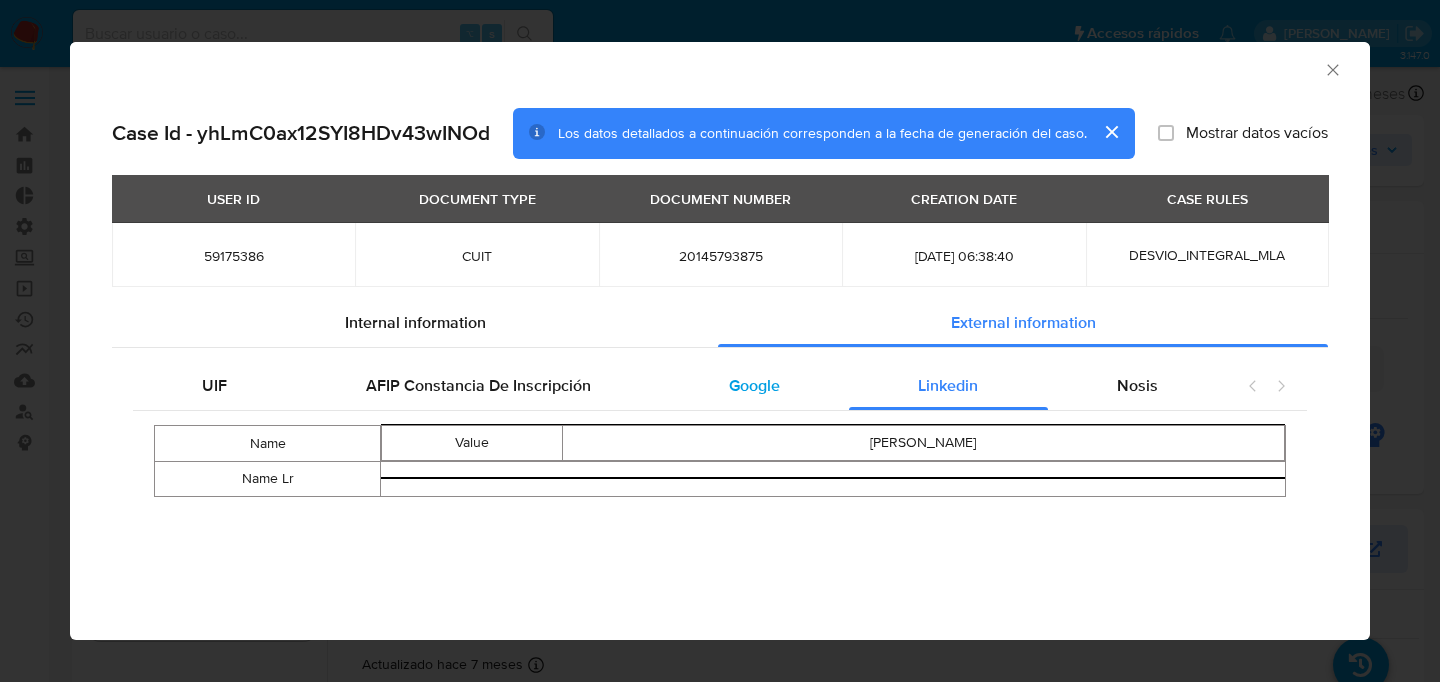 click on "Google" at bounding box center [754, 386] 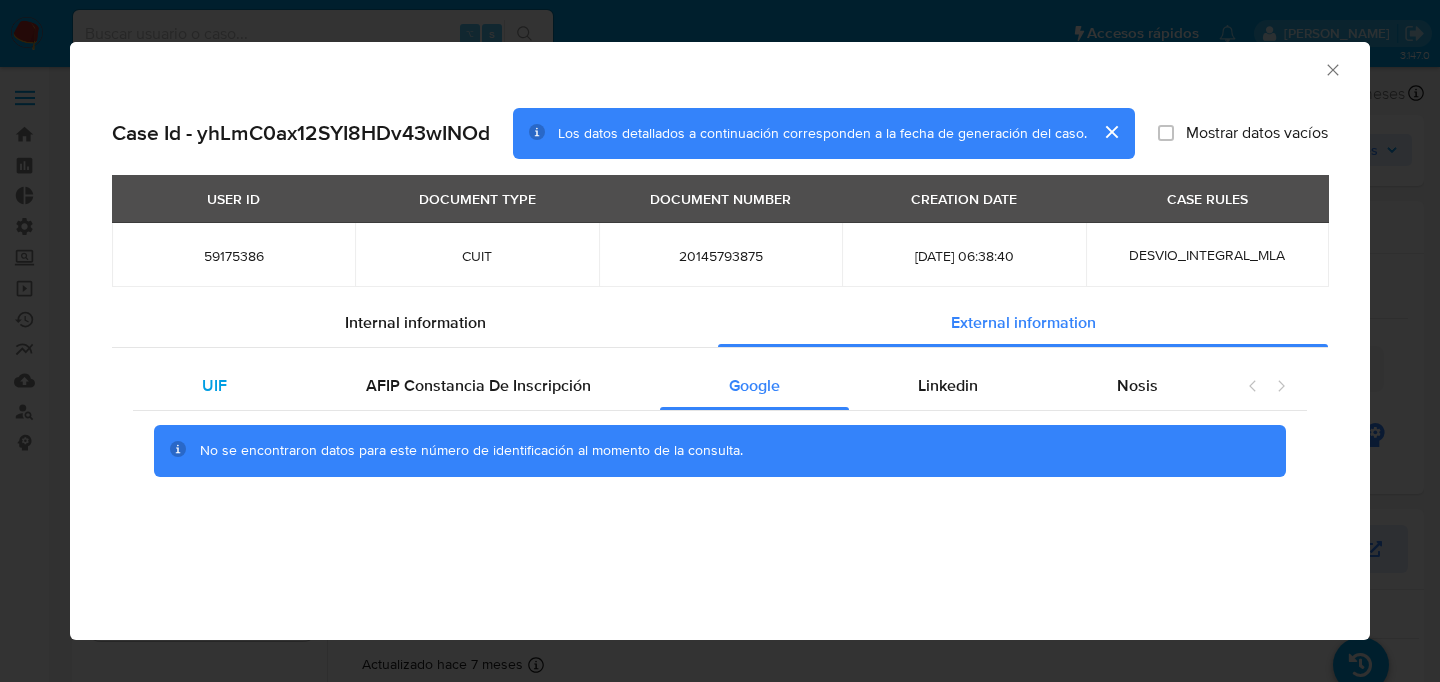 click on "UIF" at bounding box center (214, 386) 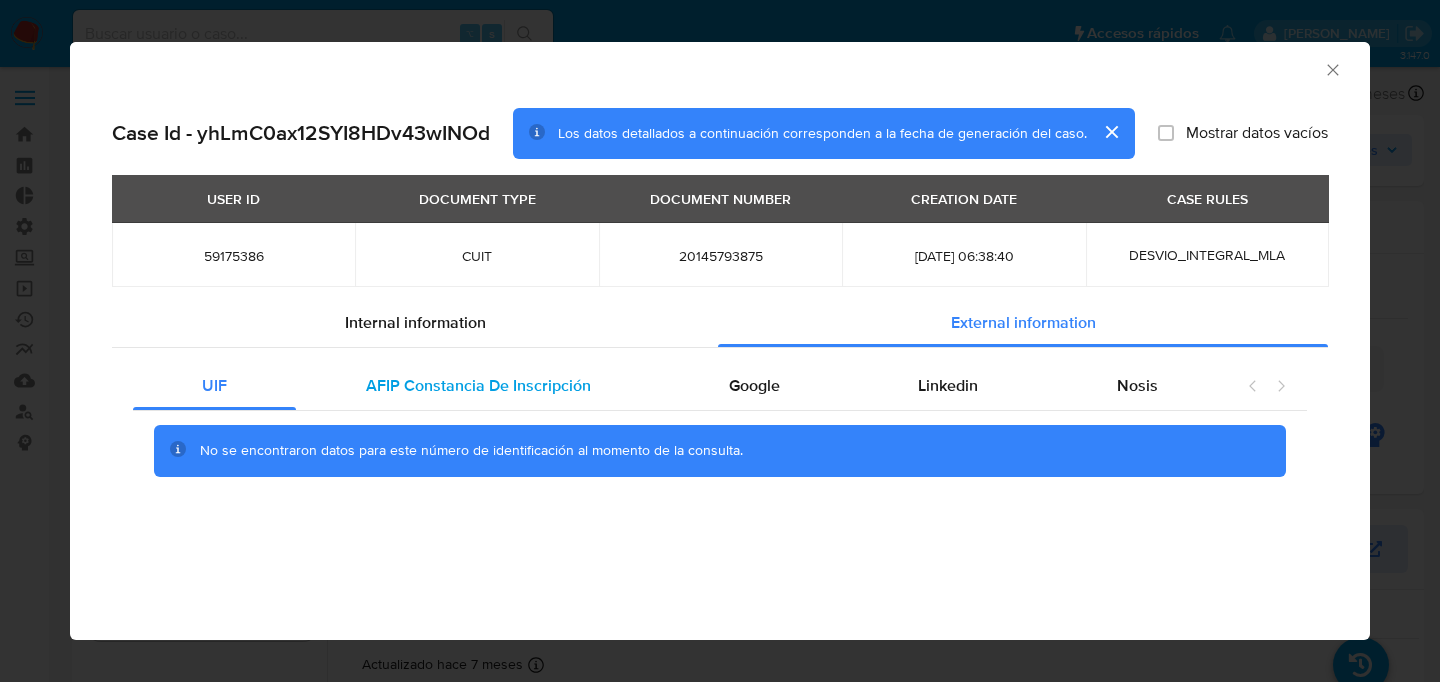 click on "AFIP Constancia De Inscripción" at bounding box center [478, 385] 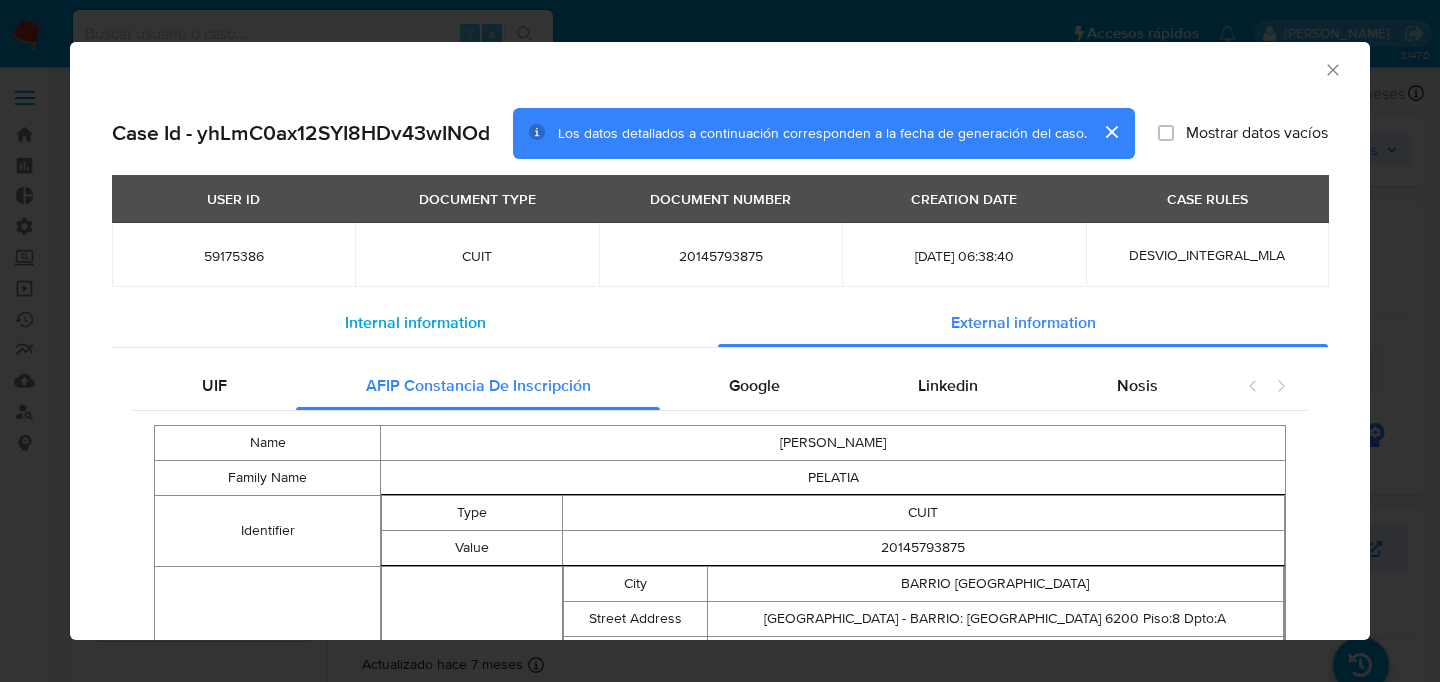 click on "Internal information" at bounding box center (415, 323) 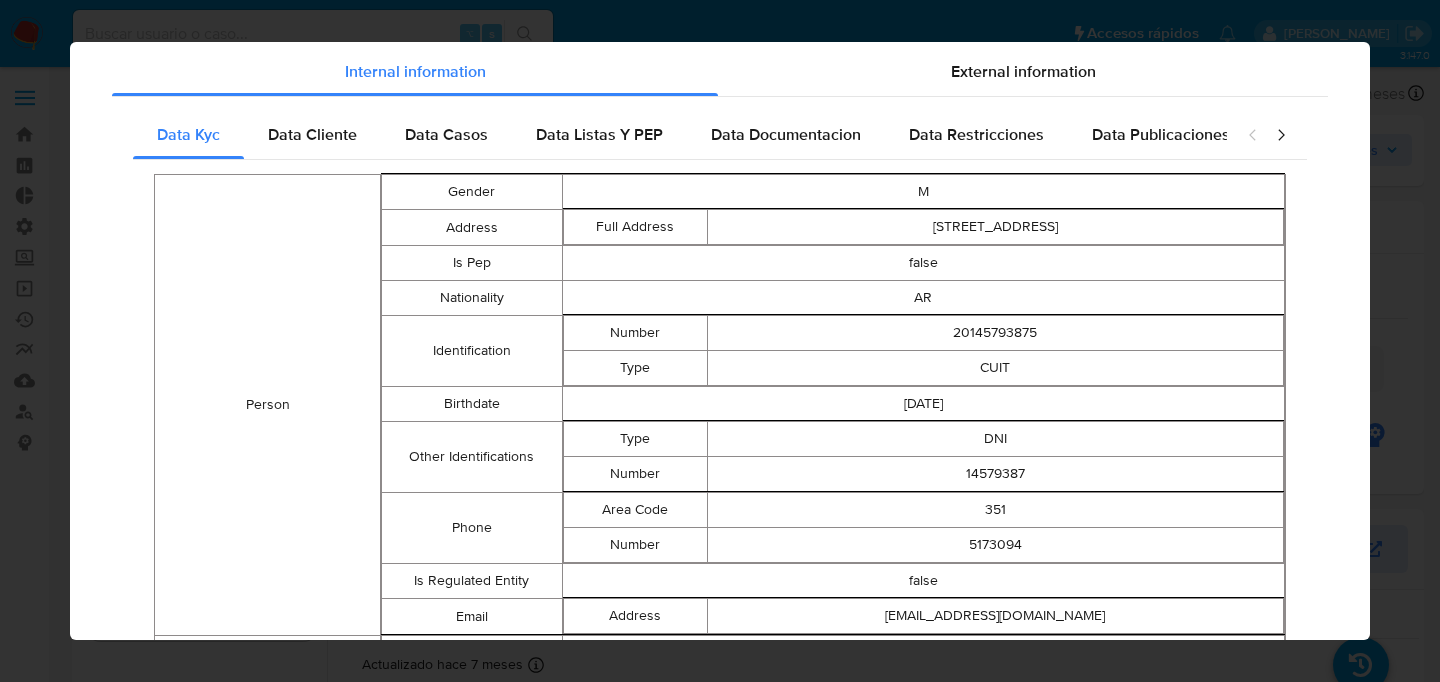 scroll, scrollTop: 0, scrollLeft: 0, axis: both 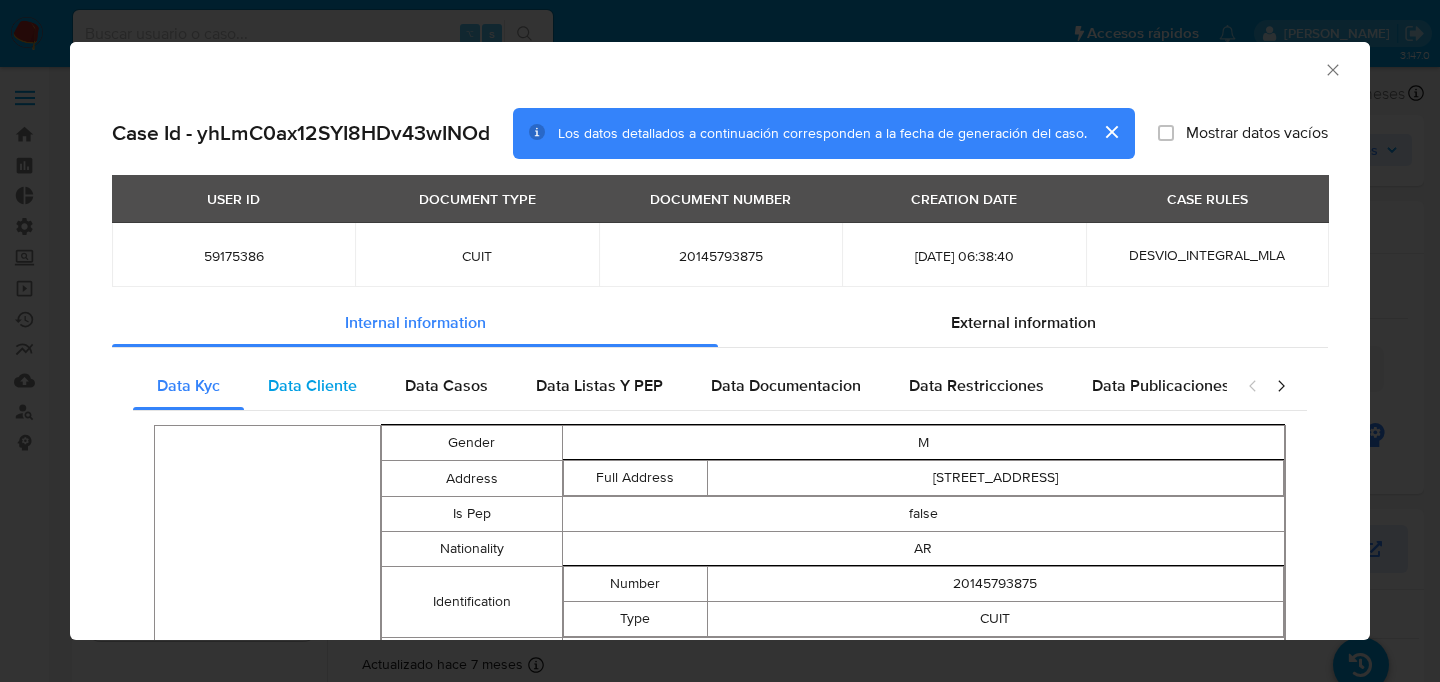 click on "Data Cliente" at bounding box center [312, 386] 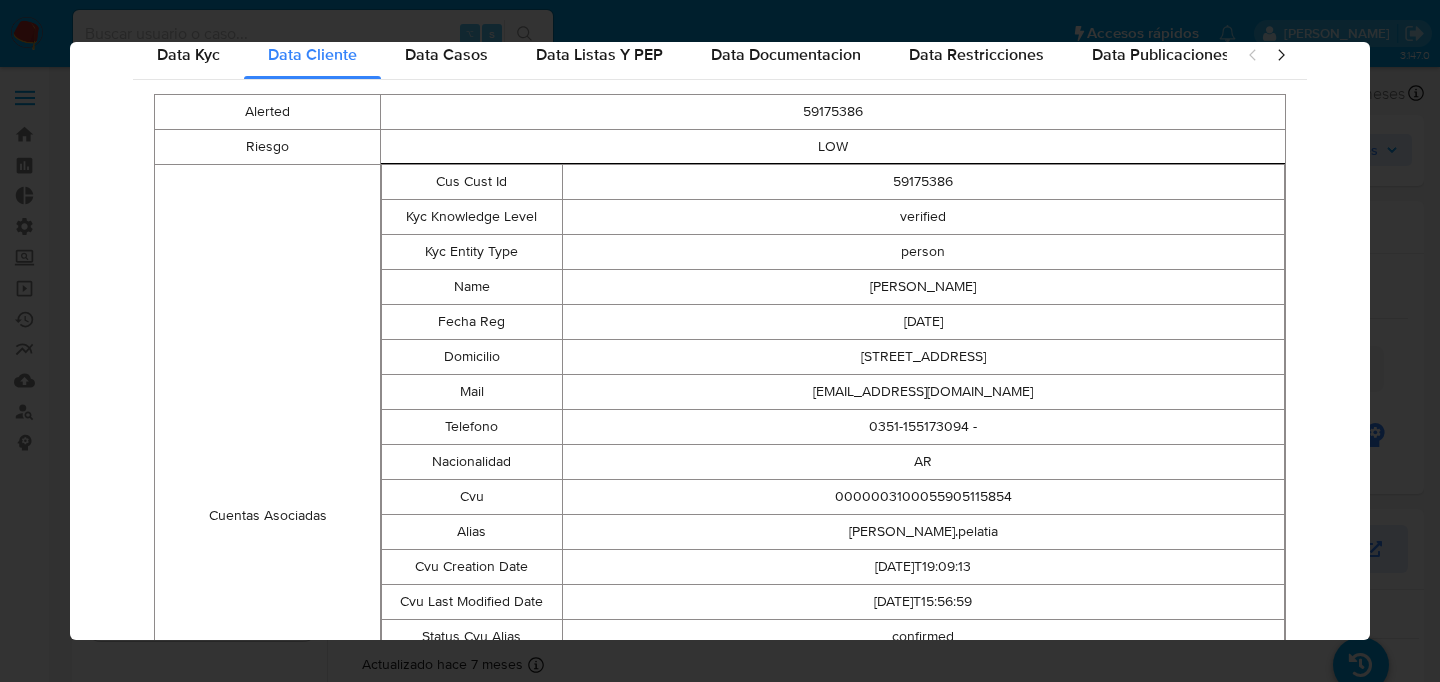scroll, scrollTop: 0, scrollLeft: 0, axis: both 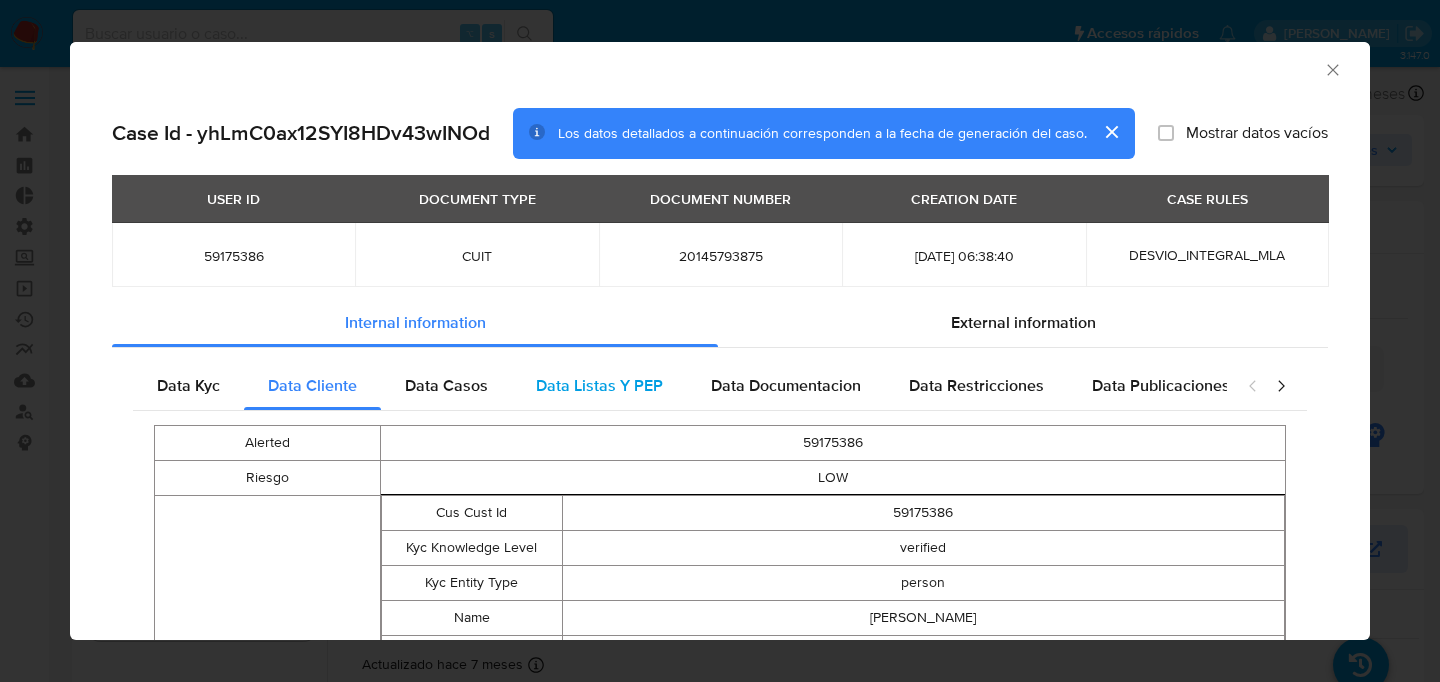 click on "Data Listas Y PEP" at bounding box center [599, 386] 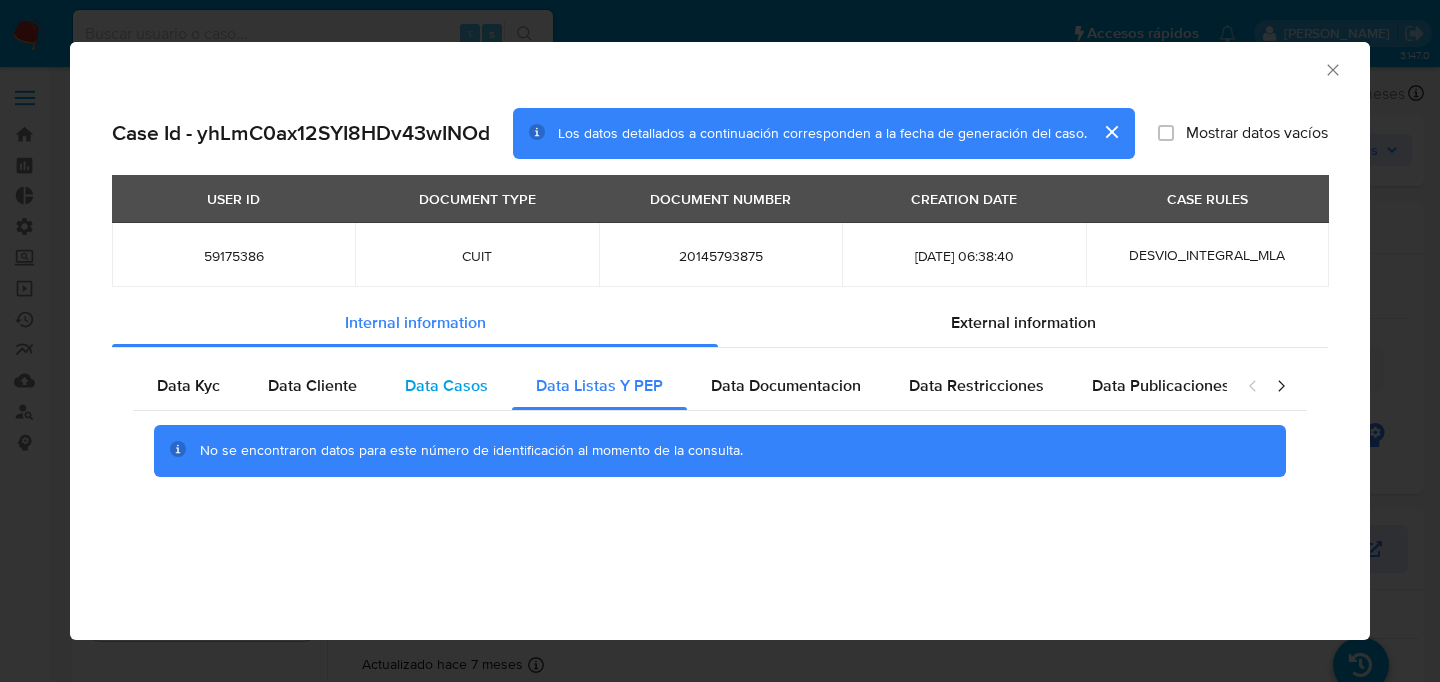 click on "Data Casos" at bounding box center (446, 385) 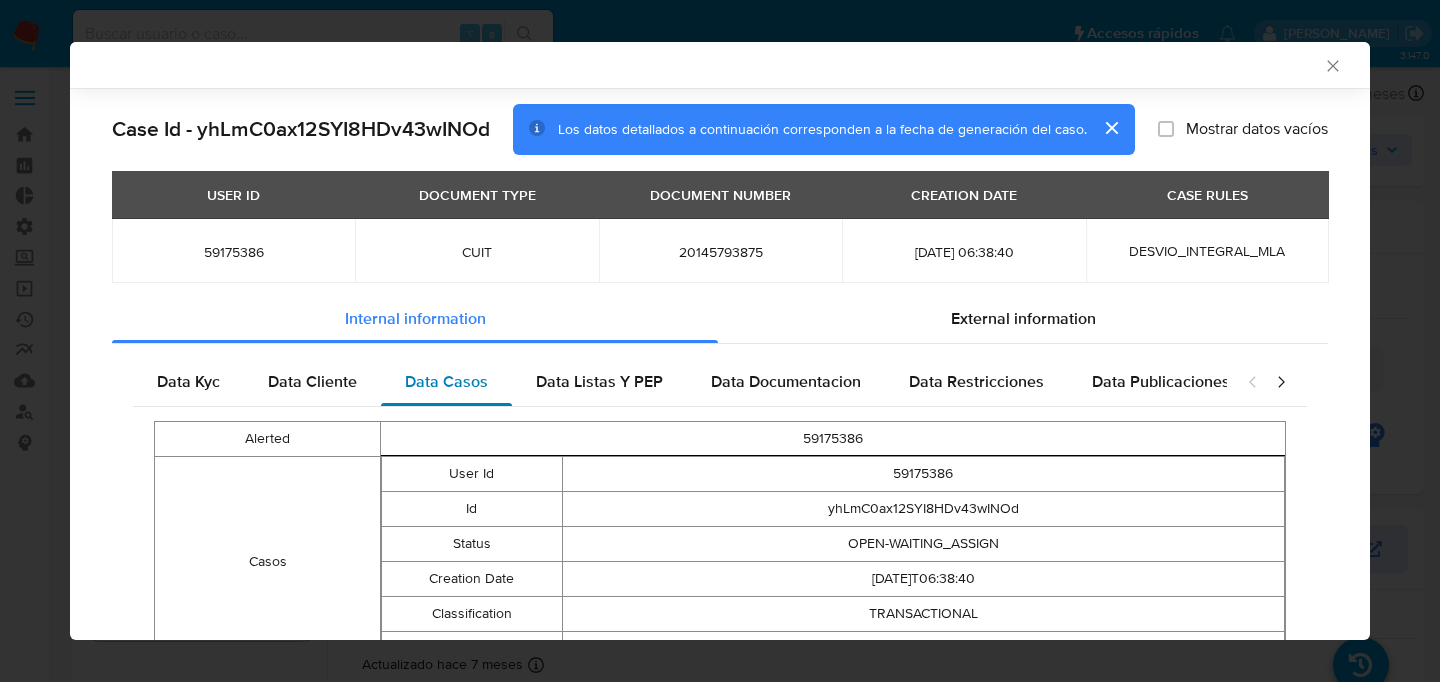 scroll, scrollTop: 133, scrollLeft: 0, axis: vertical 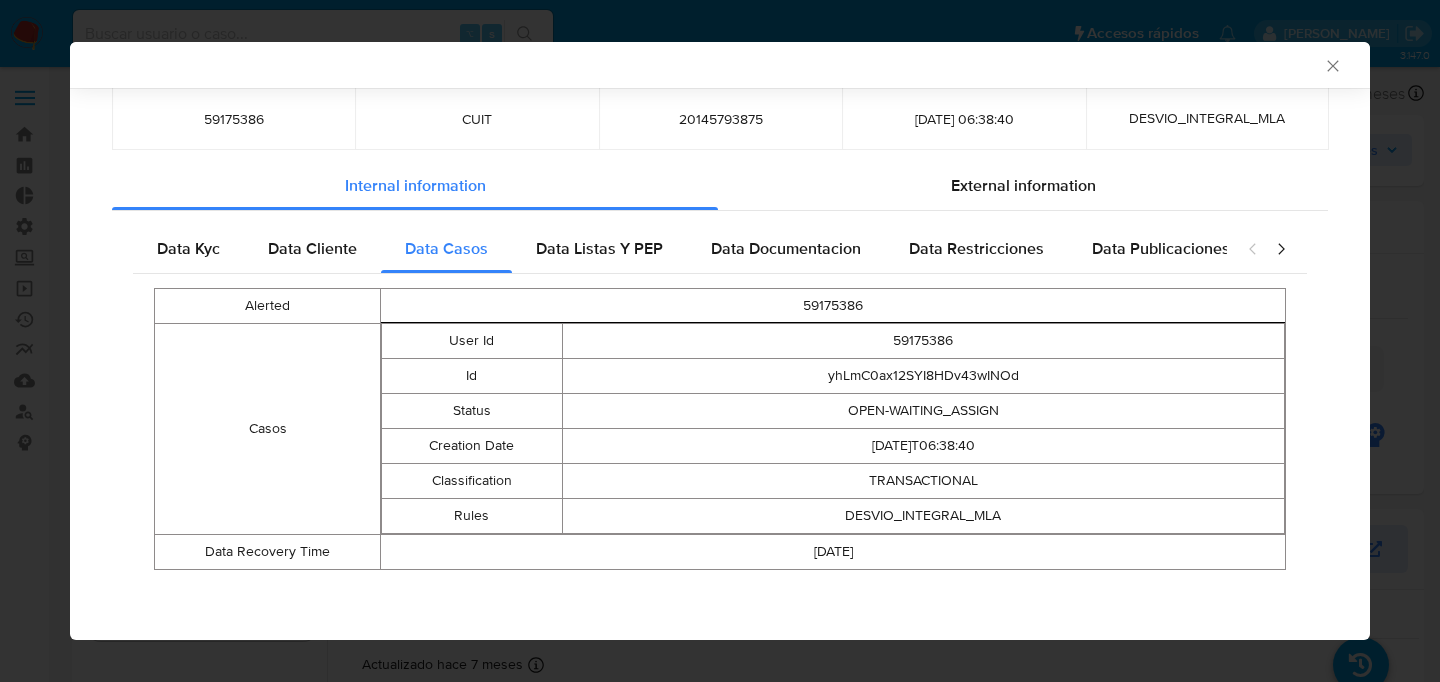 click on "2025-07-12" at bounding box center (833, 552) 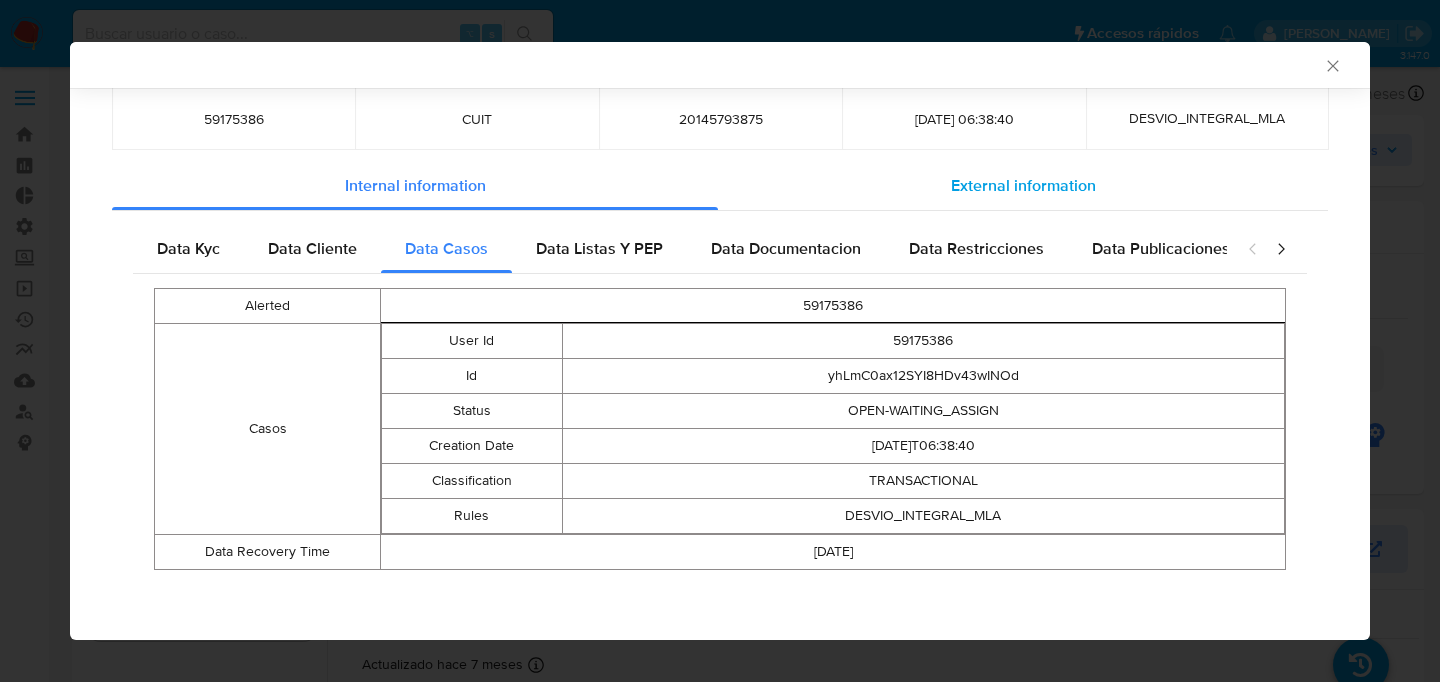 click on "External information" at bounding box center (1023, 186) 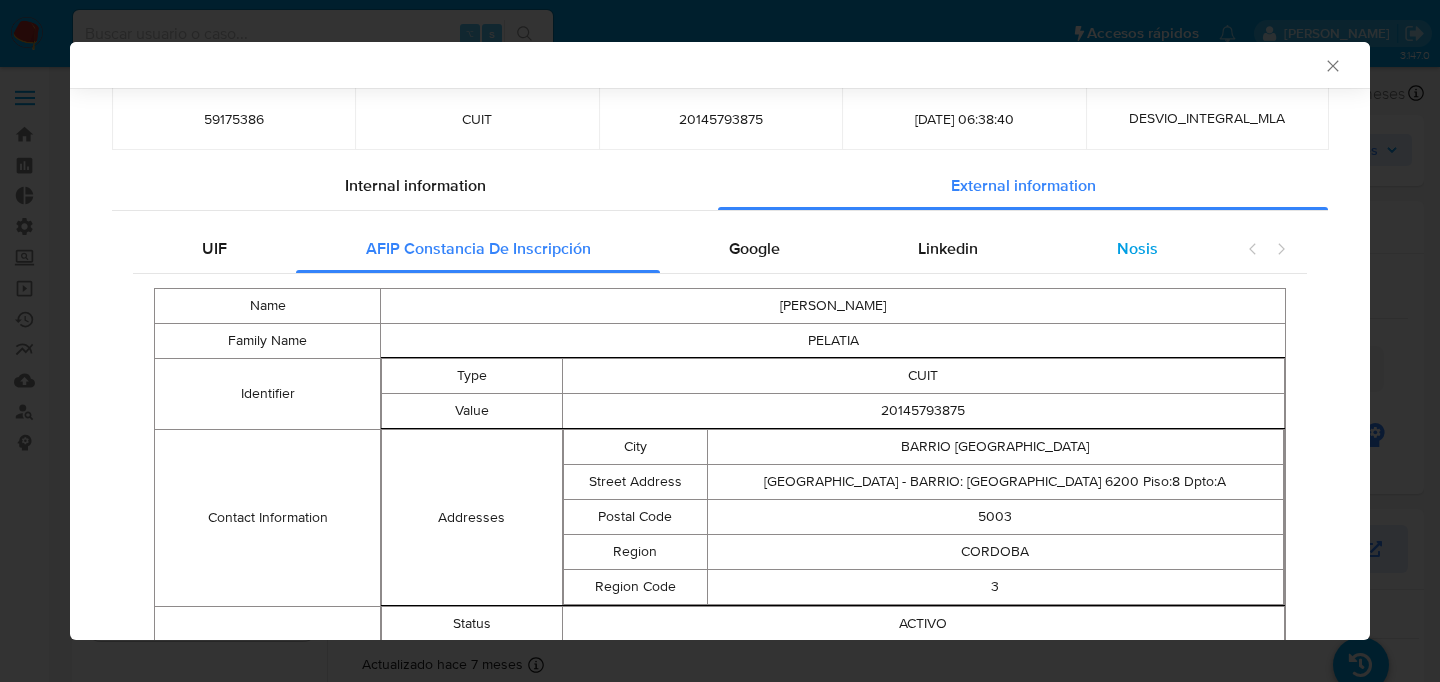 click on "Nosis" at bounding box center (1137, 249) 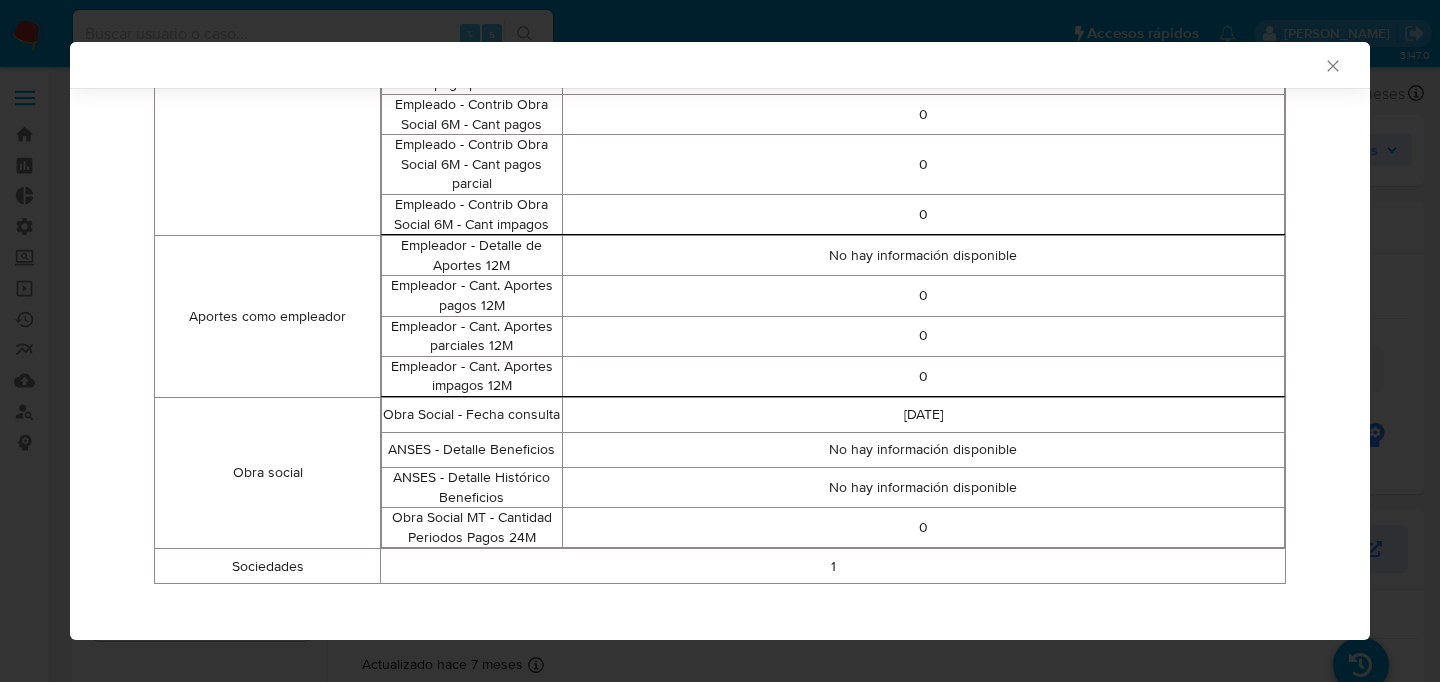 scroll, scrollTop: 1357, scrollLeft: 0, axis: vertical 